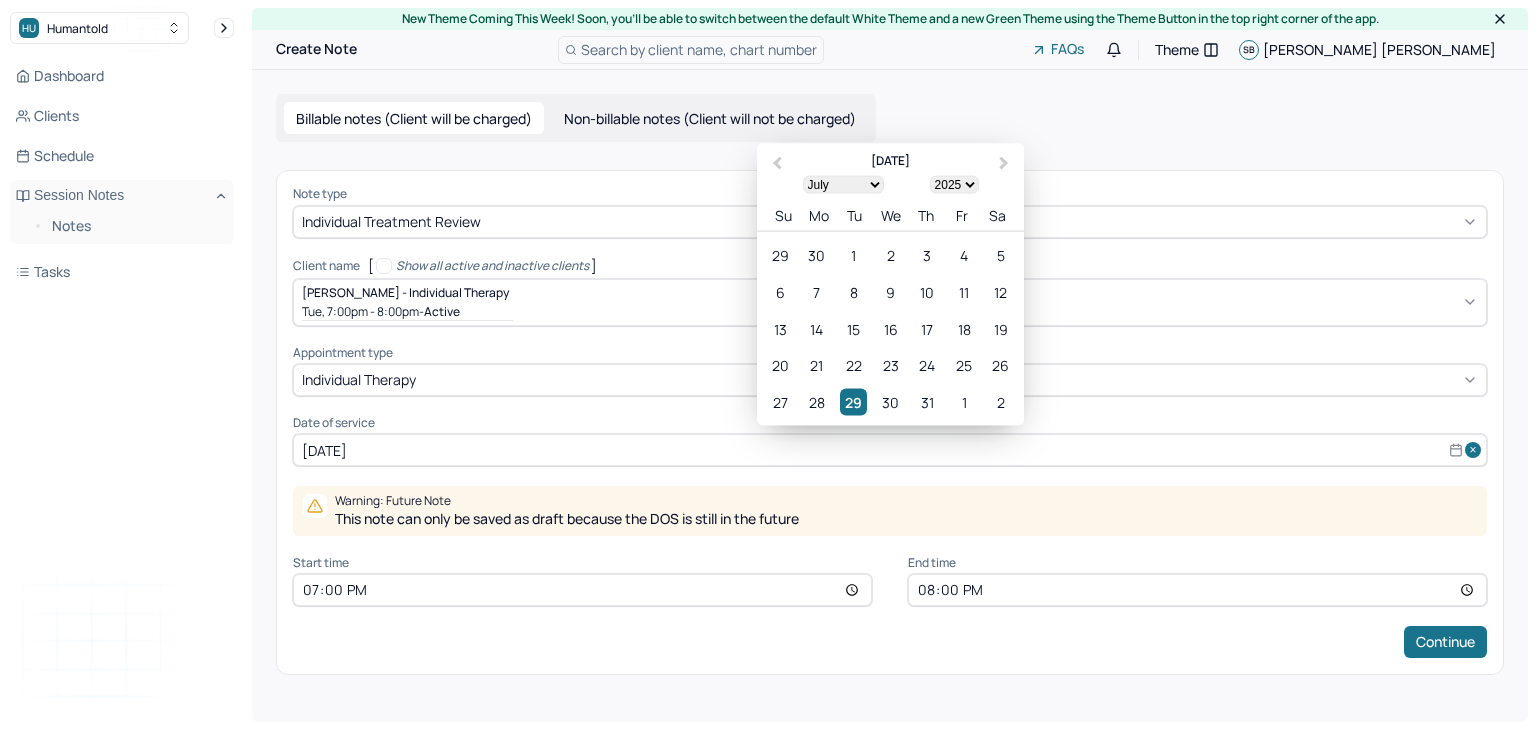 select on "6" 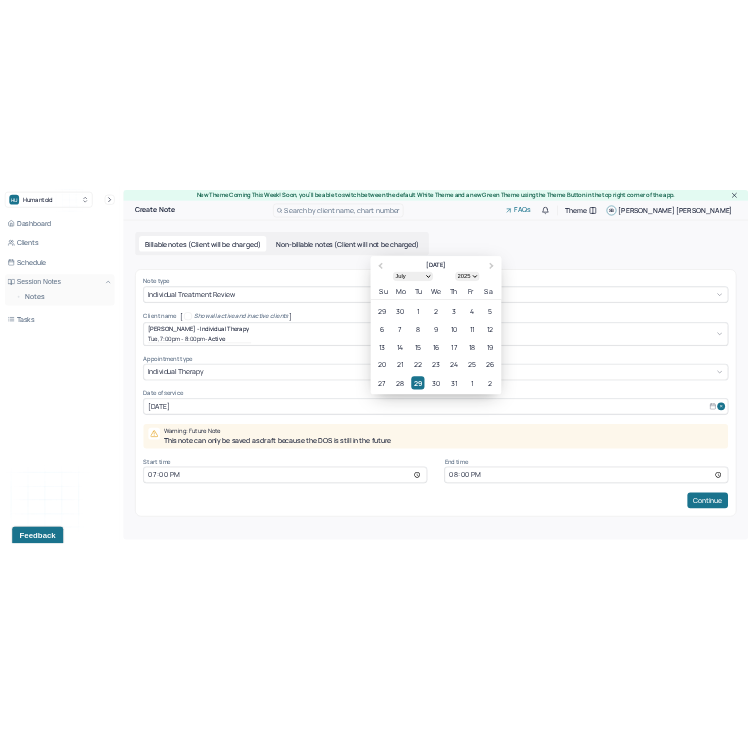 scroll, scrollTop: 0, scrollLeft: 0, axis: both 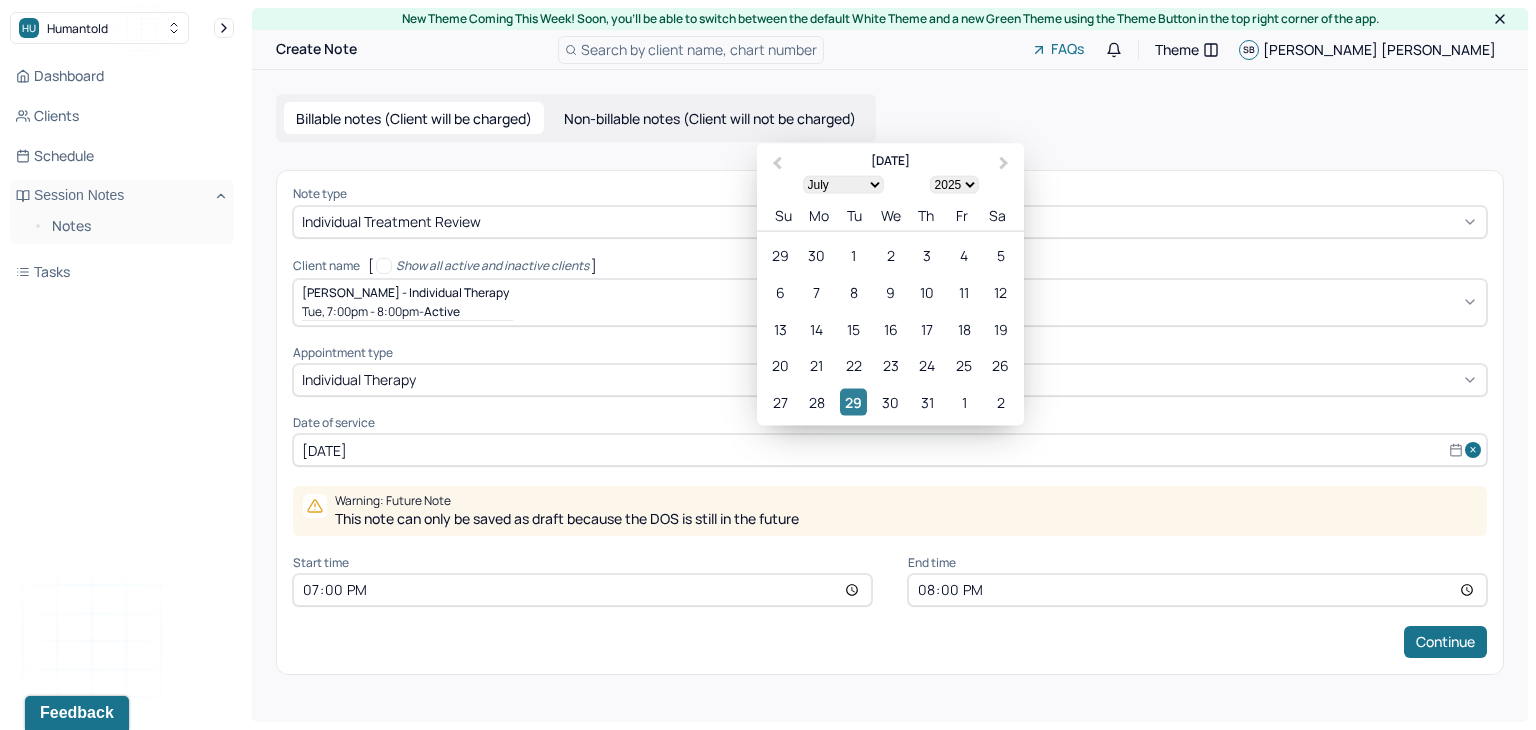 click on "29" at bounding box center [853, 402] 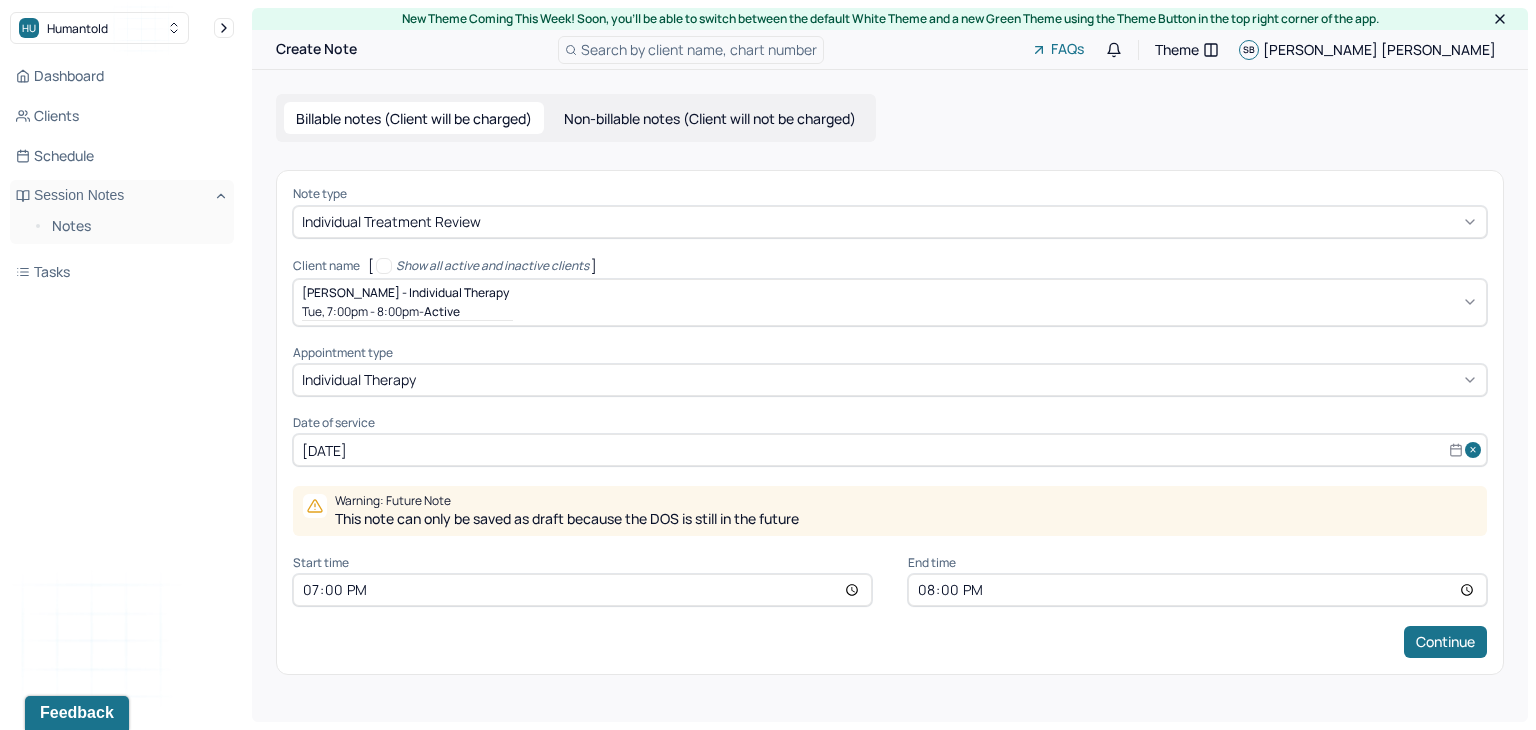 click on "Note type Individual treatment review Client name [ Show all active and inactive clients ] Brittney Levy - Individual therapy Tue, 7:00pm - 8:00pm  -  active Supervisee name Sheridan Bascombe Appointment type individual therapy Date of service Jul 29, 2025 Warning: Future Note This note can only be saved as draft because the DOS is still in the future Start time 19:00 End time 20:00 Continue" at bounding box center (890, 422) 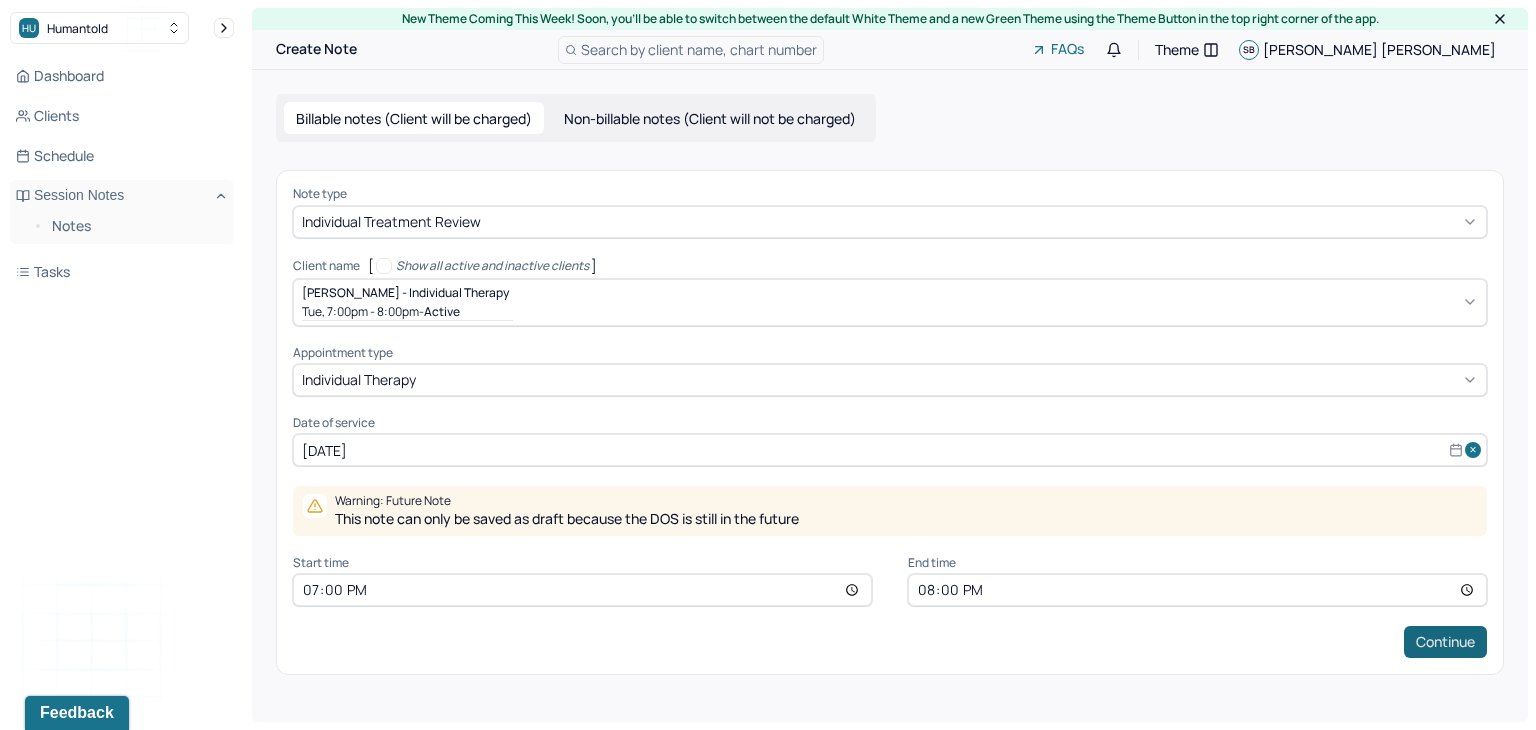 click on "Continue" at bounding box center [1445, 642] 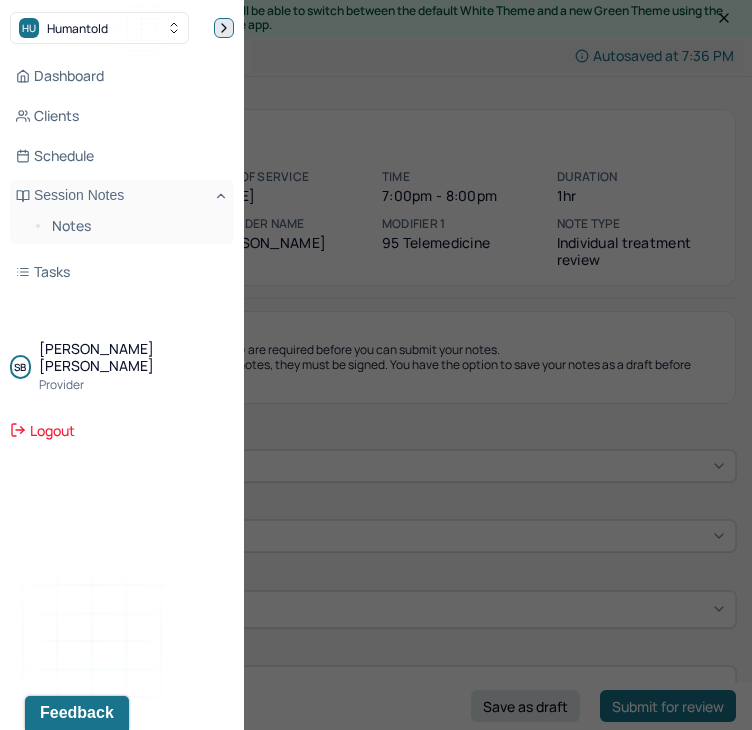 click at bounding box center [224, 28] 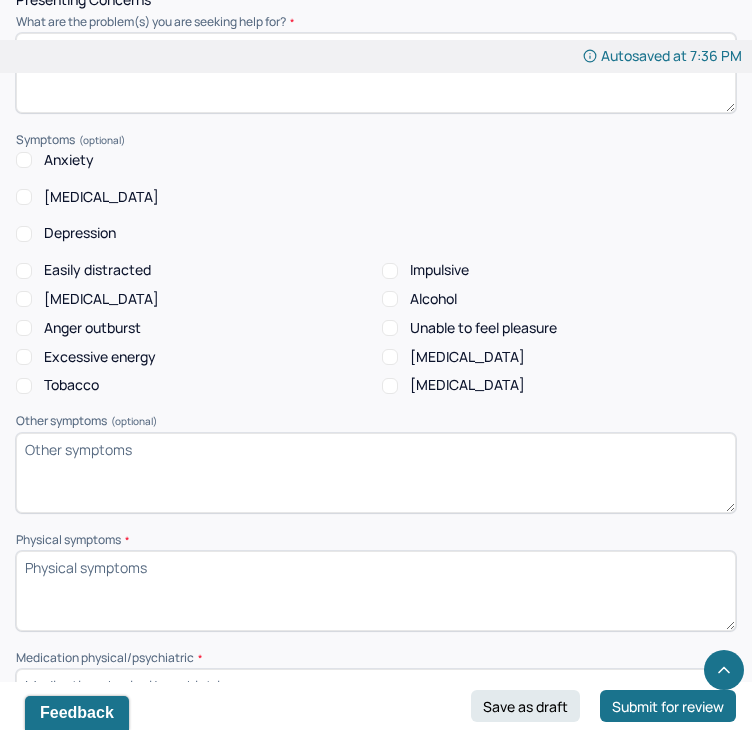 scroll, scrollTop: 696, scrollLeft: 0, axis: vertical 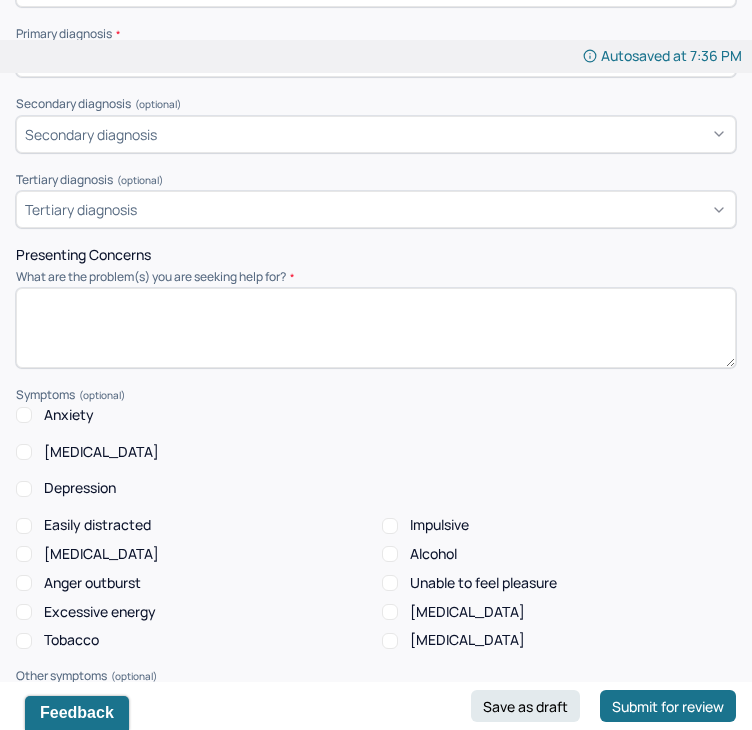 click at bounding box center (376, 328) 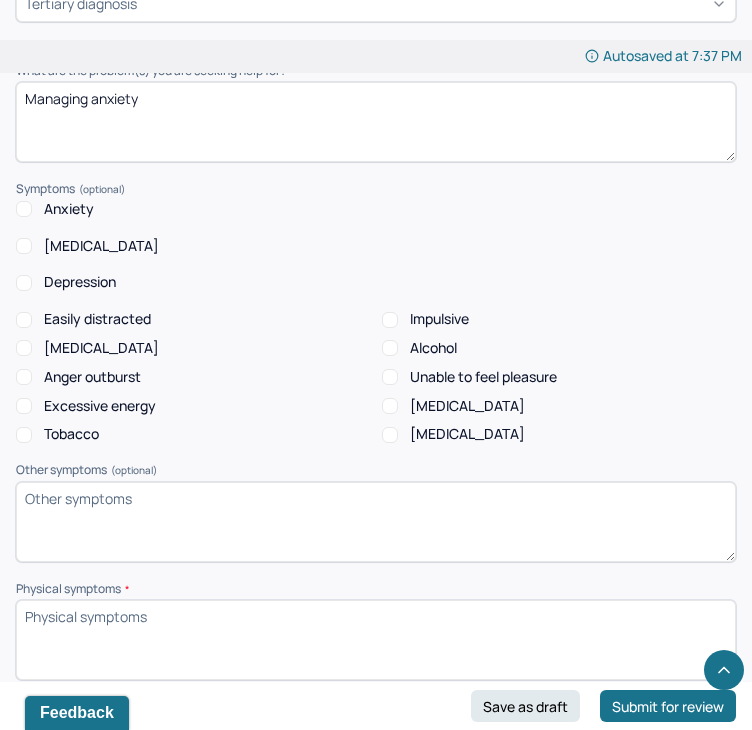 scroll, scrollTop: 687, scrollLeft: 0, axis: vertical 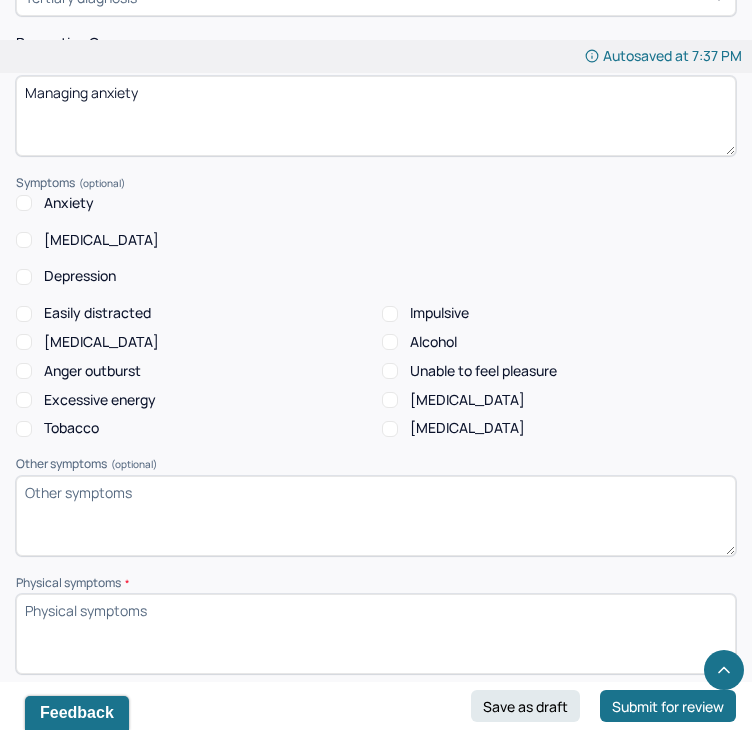 type on "Managing anxiety" 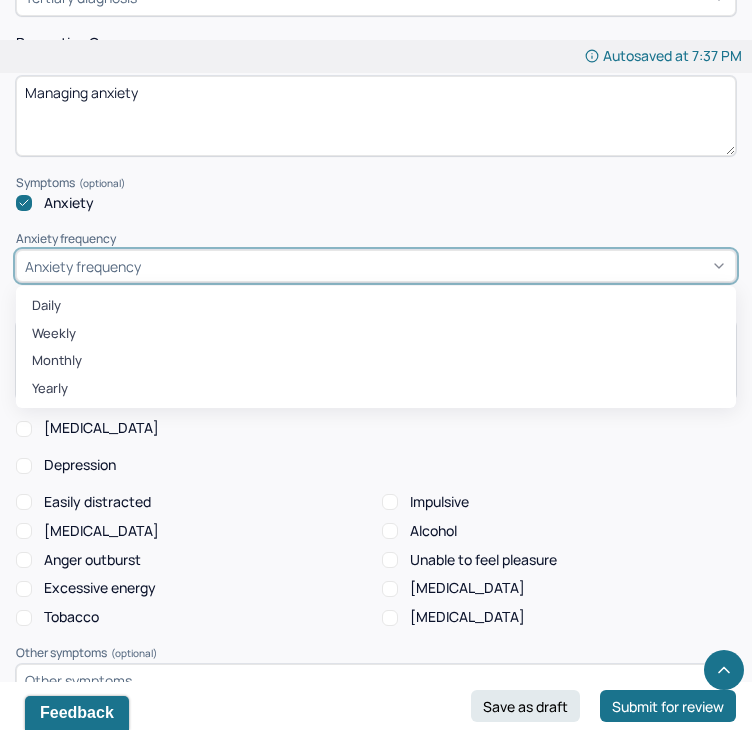 click on "Anxiety frequency" at bounding box center (376, 266) 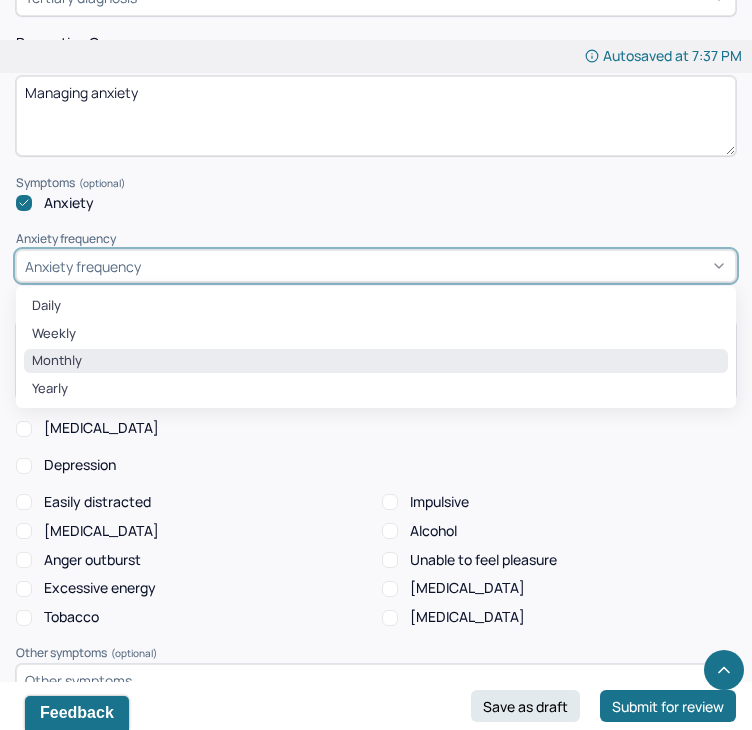 click on "Monthly" at bounding box center (376, 361) 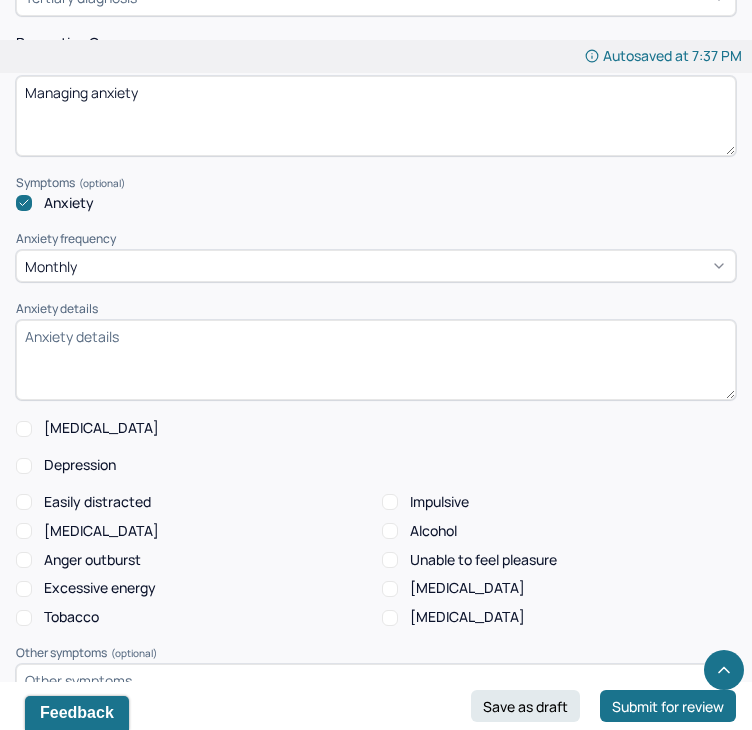 click on "Anxiety details" at bounding box center (376, 360) 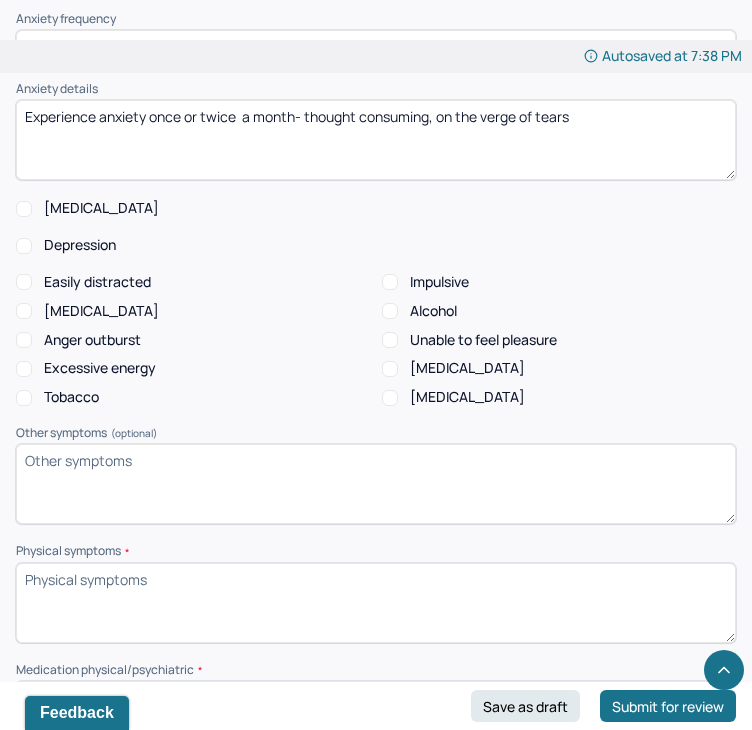 scroll, scrollTop: 912, scrollLeft: 0, axis: vertical 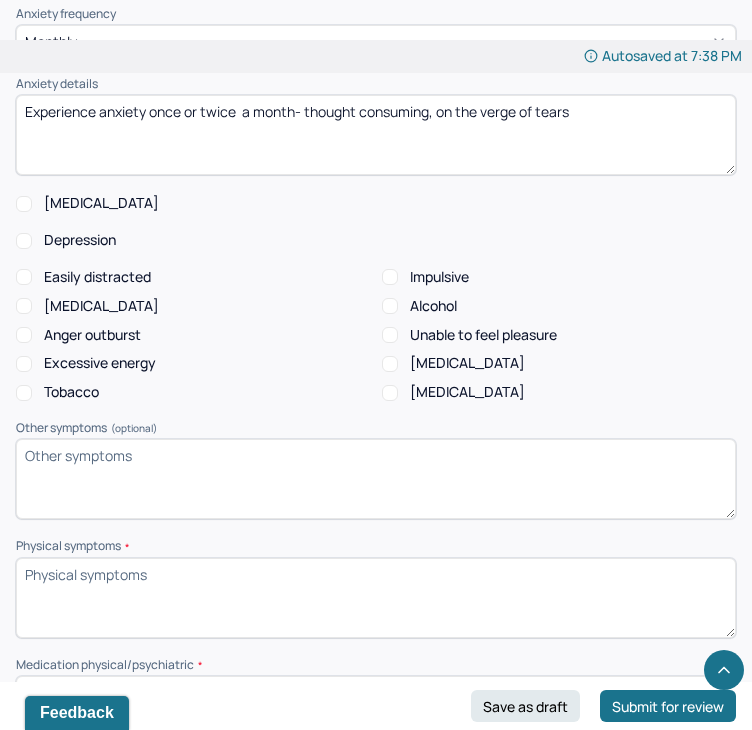 type on "Experience anxiety once or twice  a month- thought consuming, on the verge of tears" 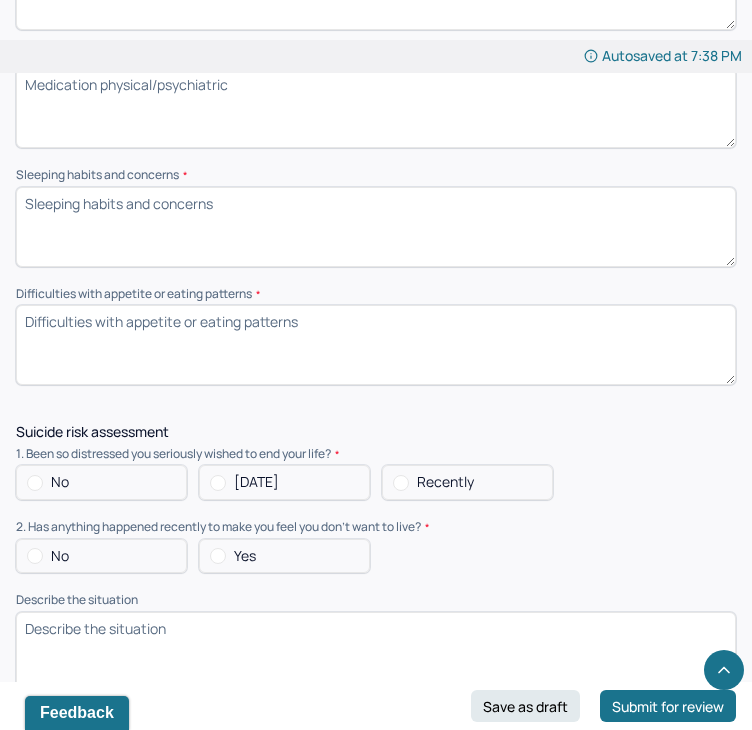scroll, scrollTop: 1527, scrollLeft: 0, axis: vertical 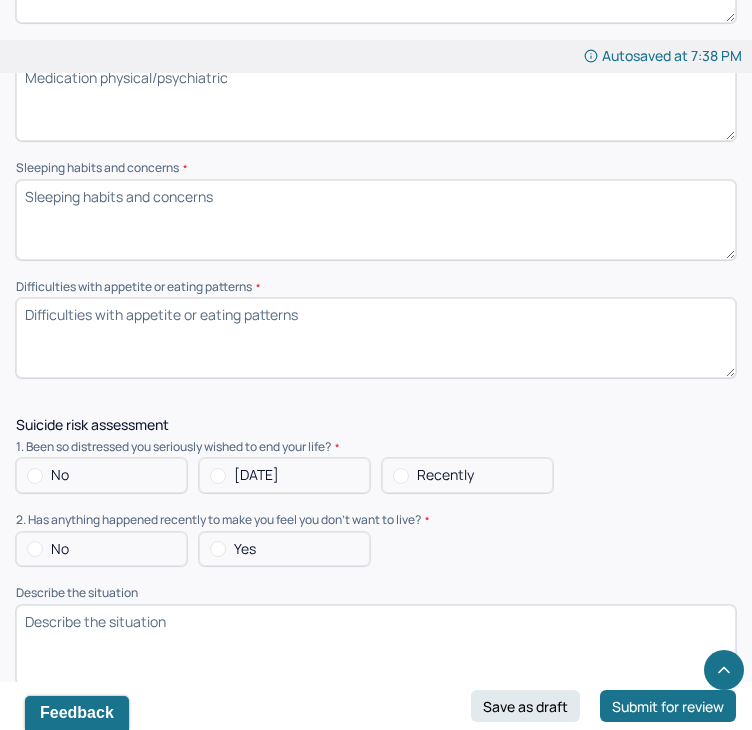 click on "Sleeping habits and concerns *" at bounding box center [376, 220] 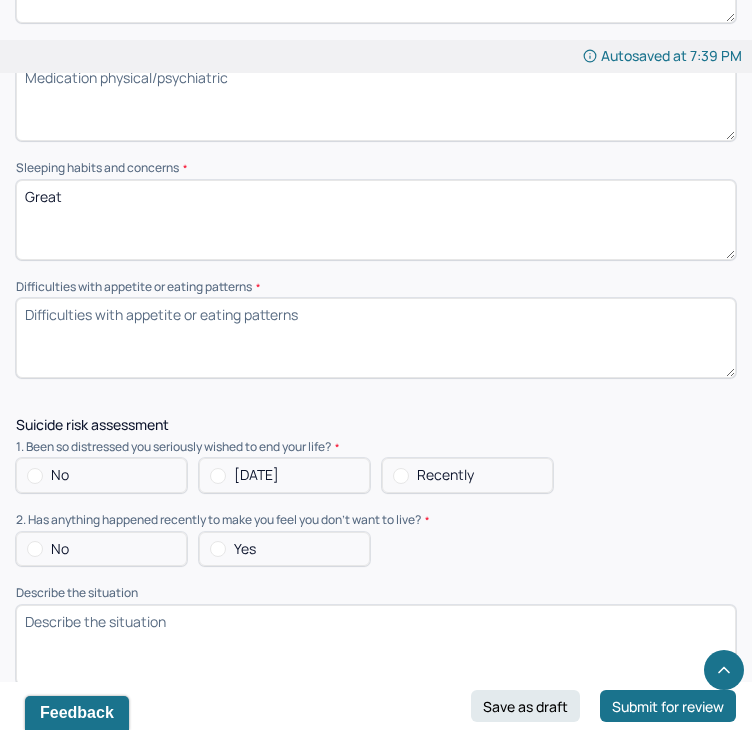 drag, startPoint x: 120, startPoint y: 197, endPoint x: 27, endPoint y: 185, distance: 93.770996 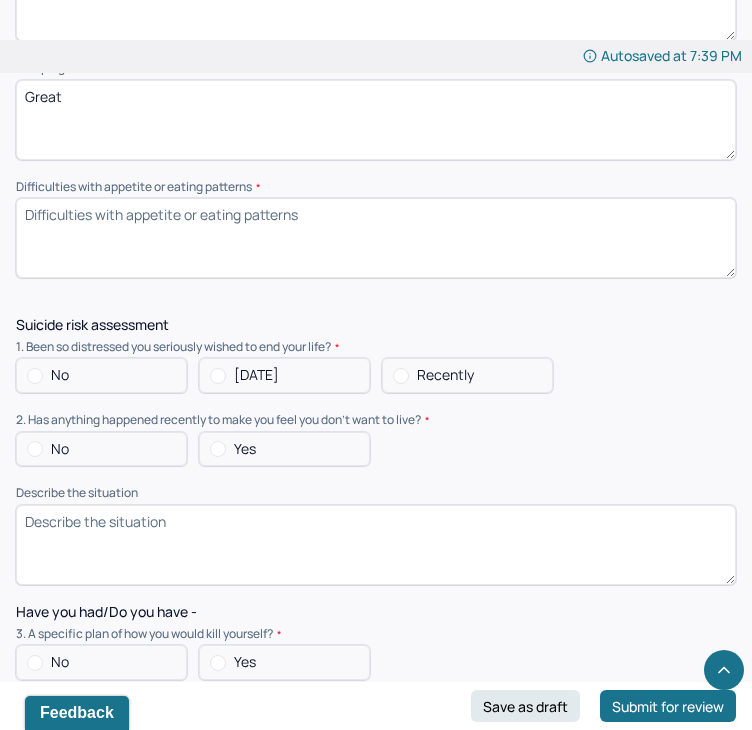 scroll, scrollTop: 1620, scrollLeft: 0, axis: vertical 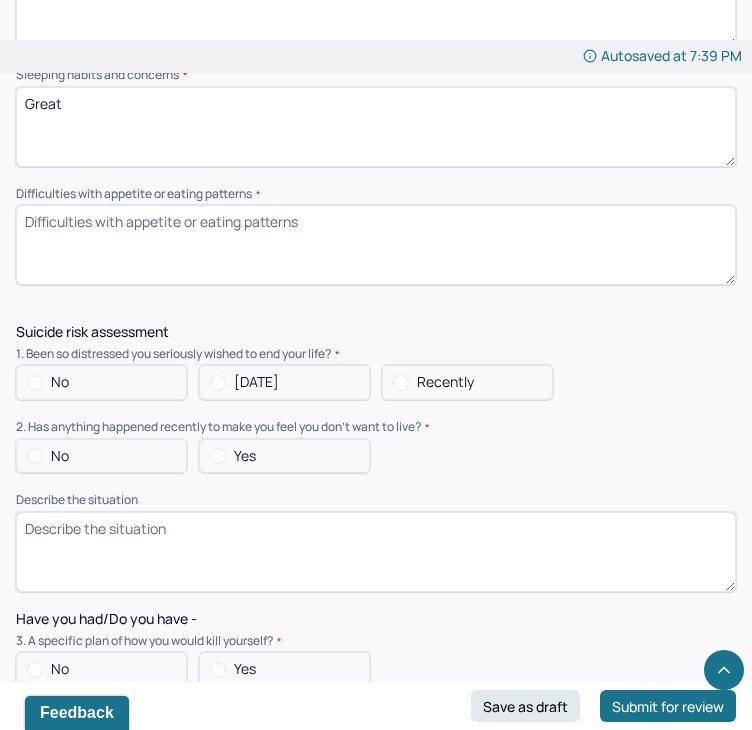 click on "Difficulties with appetite or eating patterns *" at bounding box center [376, 245] 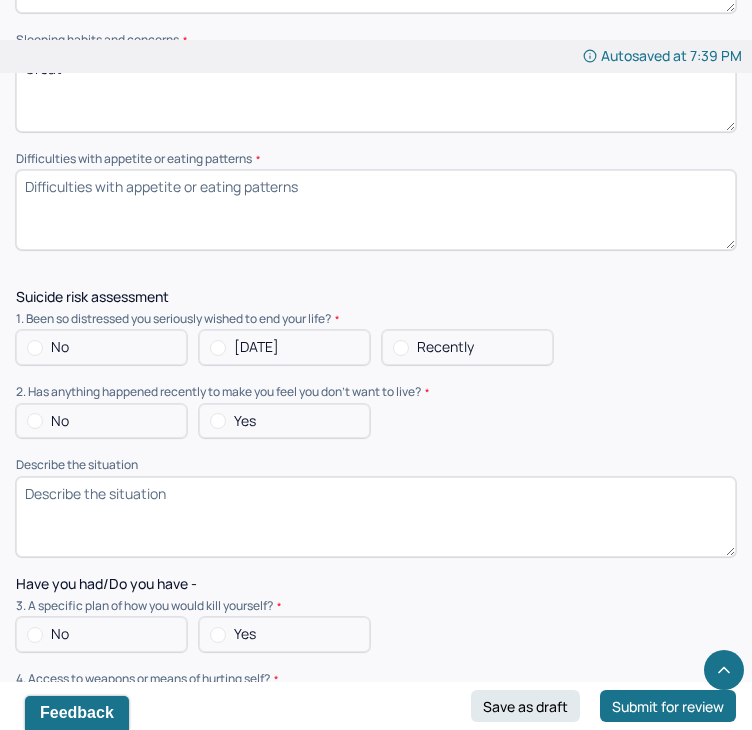 scroll, scrollTop: 1661, scrollLeft: 0, axis: vertical 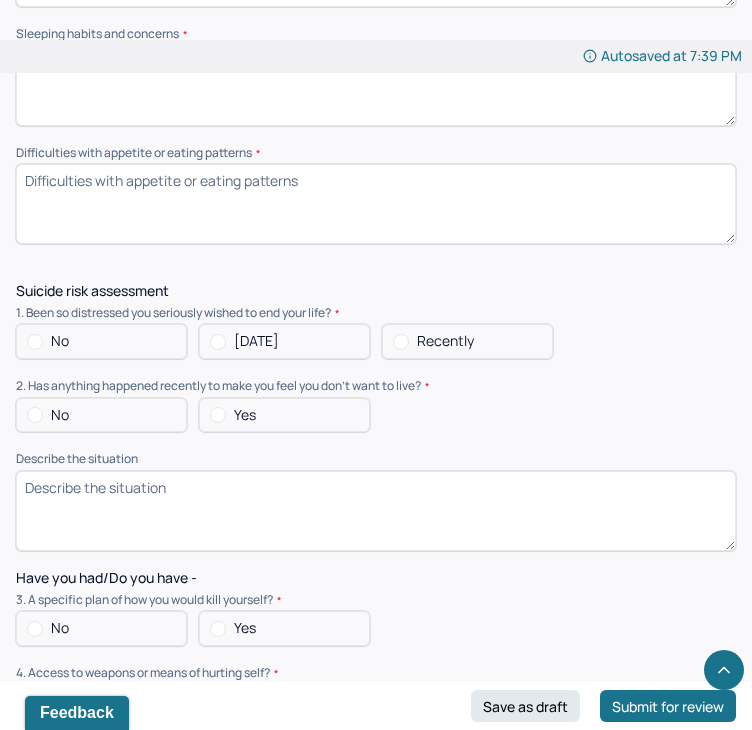 click on "Difficulties with appetite or eating patterns *" at bounding box center (376, 204) 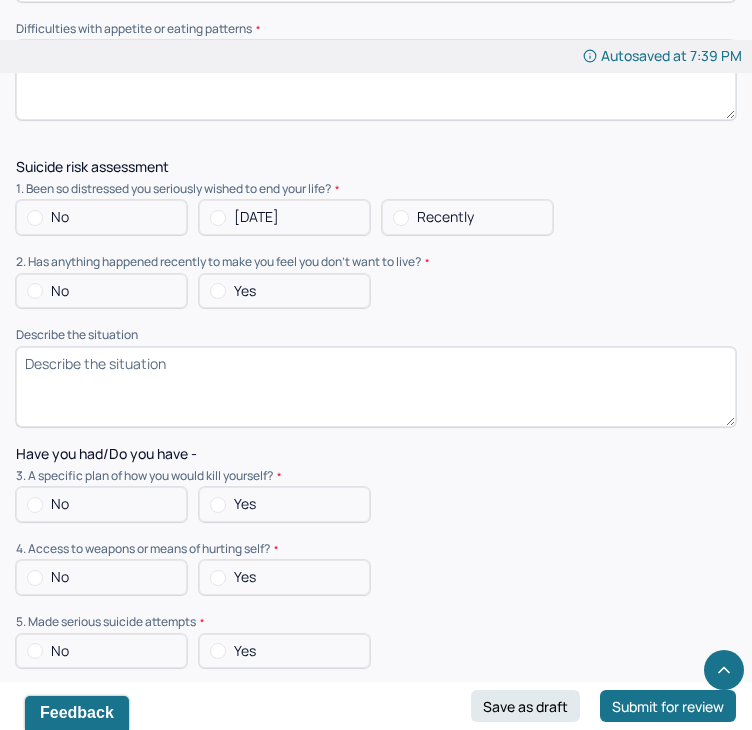scroll, scrollTop: 1779, scrollLeft: 0, axis: vertical 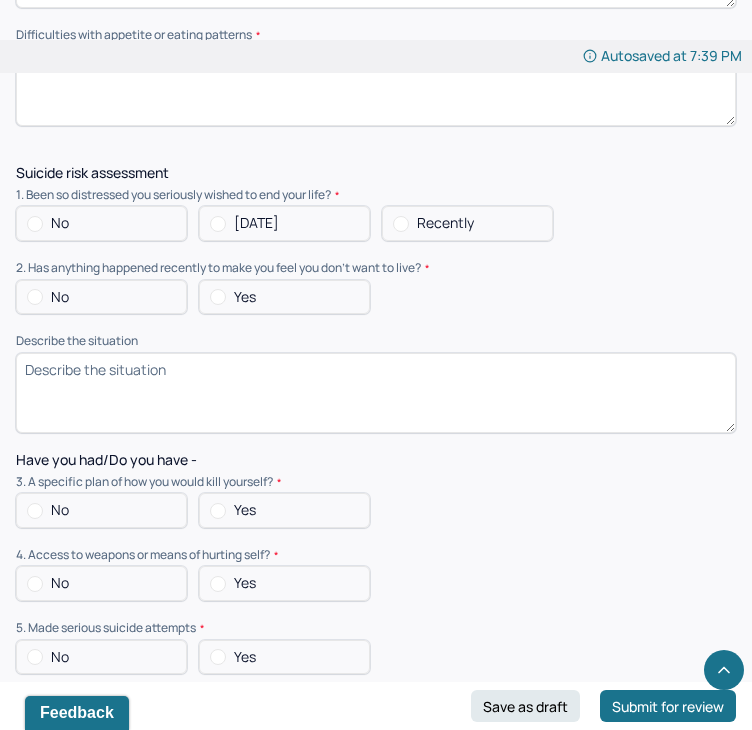 click on "No" at bounding box center [101, 223] 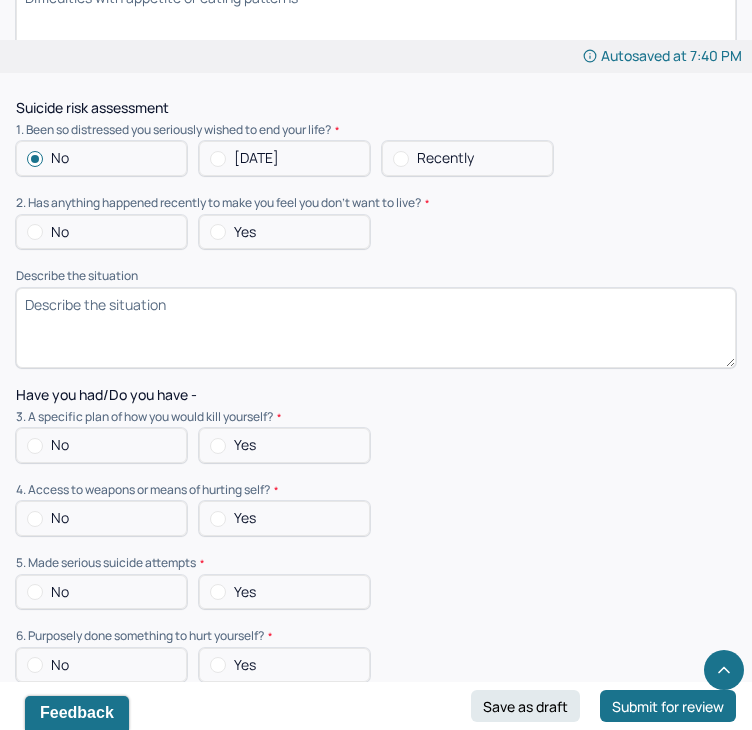 scroll, scrollTop: 1856, scrollLeft: 0, axis: vertical 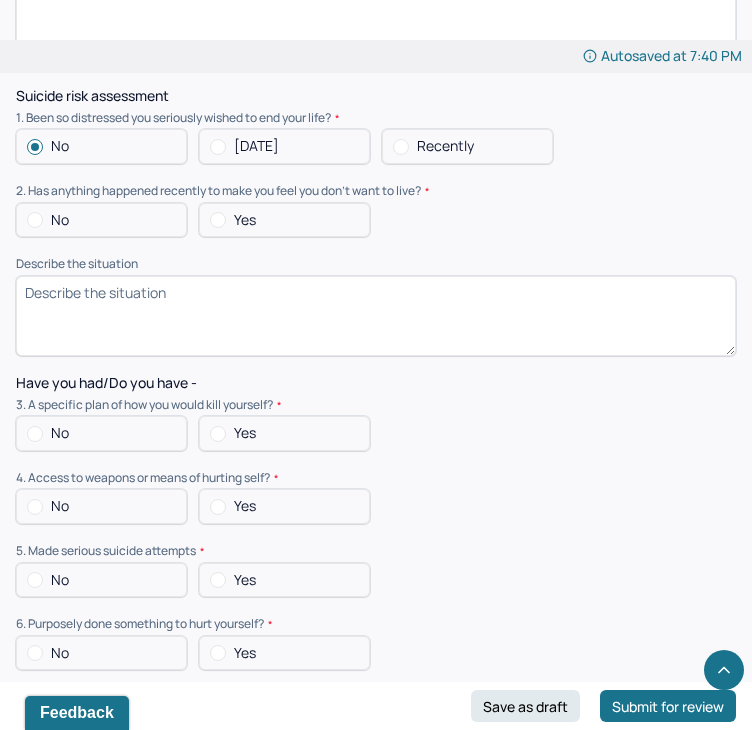 click on "No" at bounding box center (101, 220) 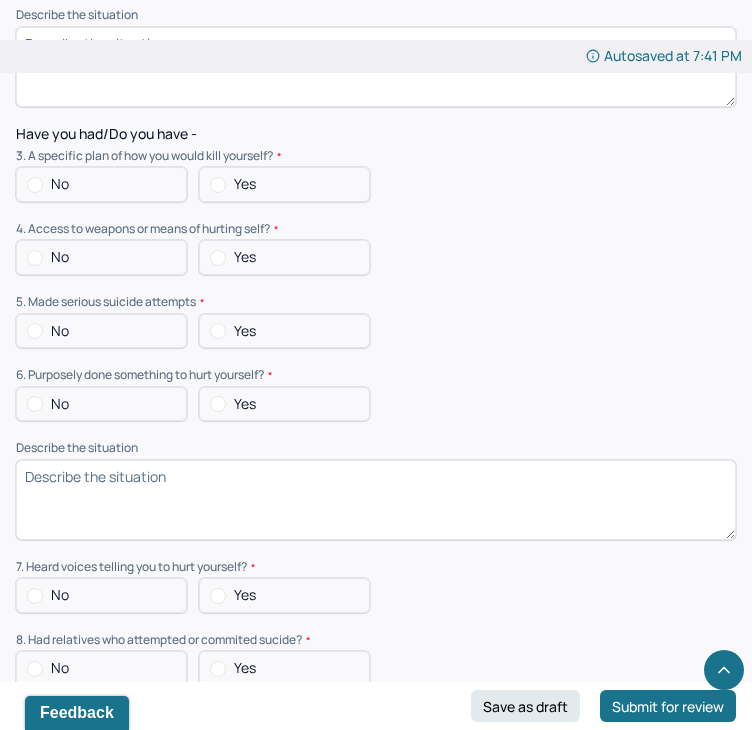 scroll, scrollTop: 2111, scrollLeft: 0, axis: vertical 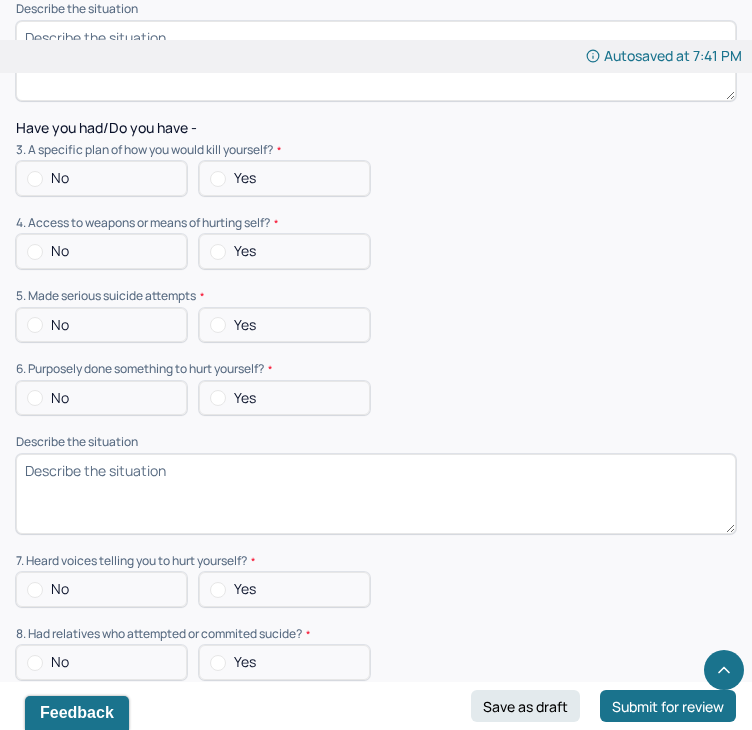 click at bounding box center (35, 179) 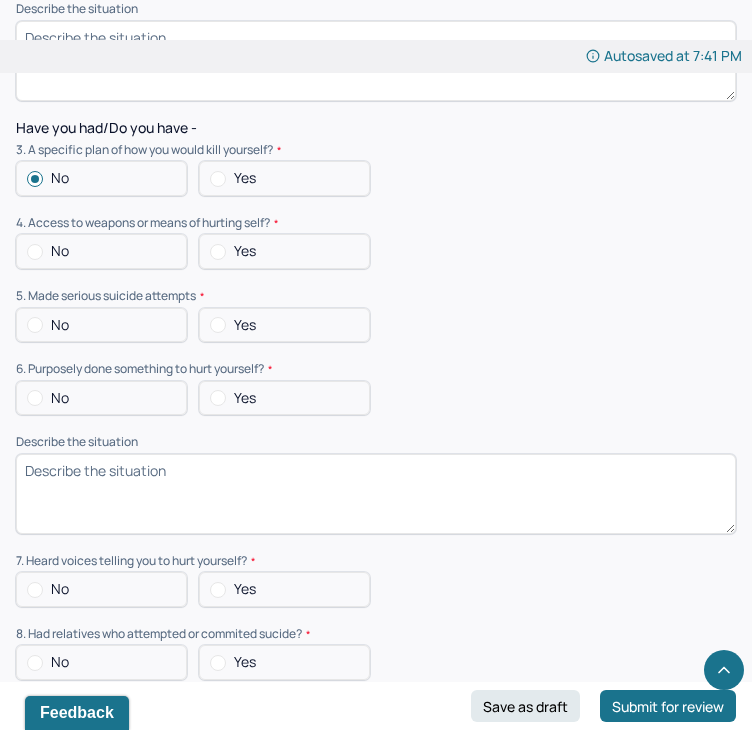 click on "No" at bounding box center [101, 251] 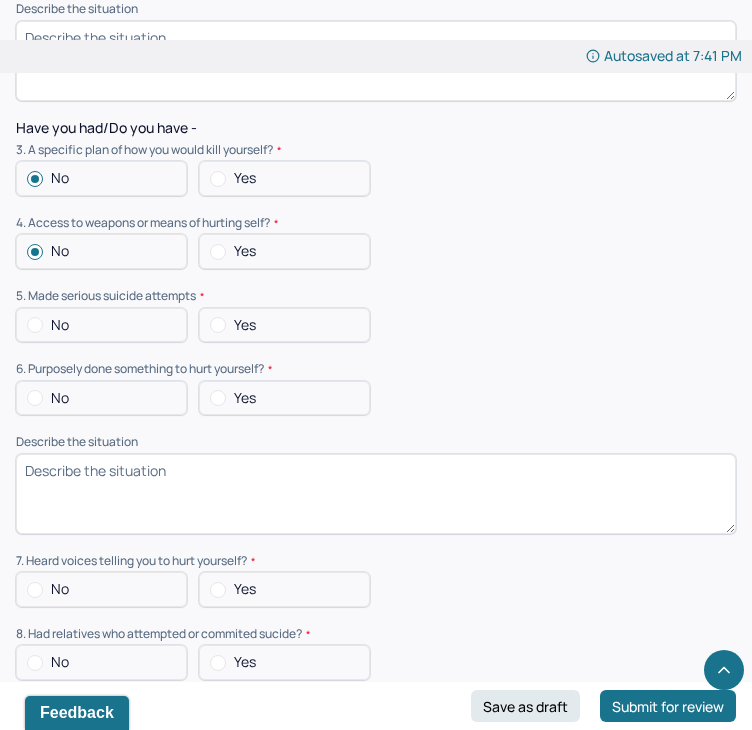 click on "No" at bounding box center (60, 325) 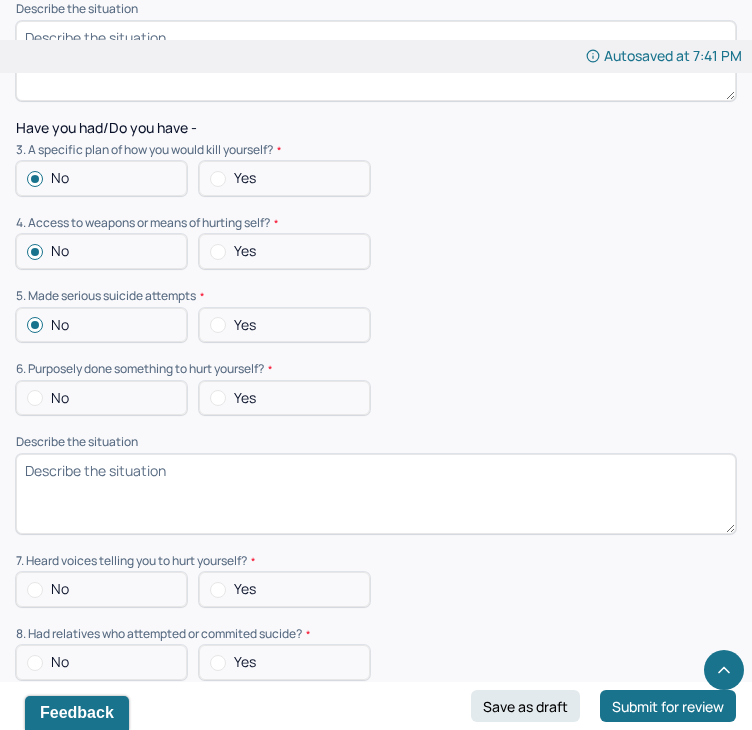 click at bounding box center (35, 398) 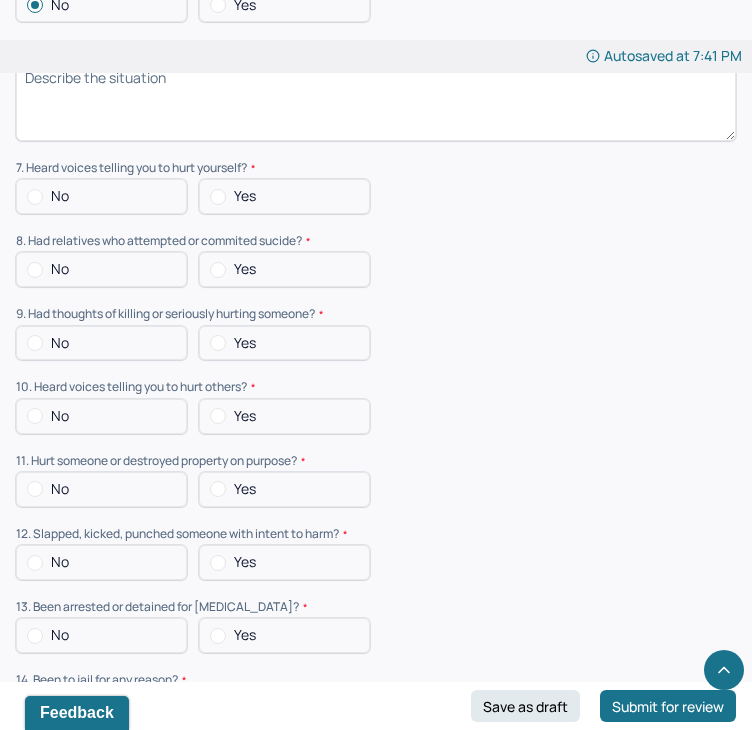 scroll, scrollTop: 2510, scrollLeft: 0, axis: vertical 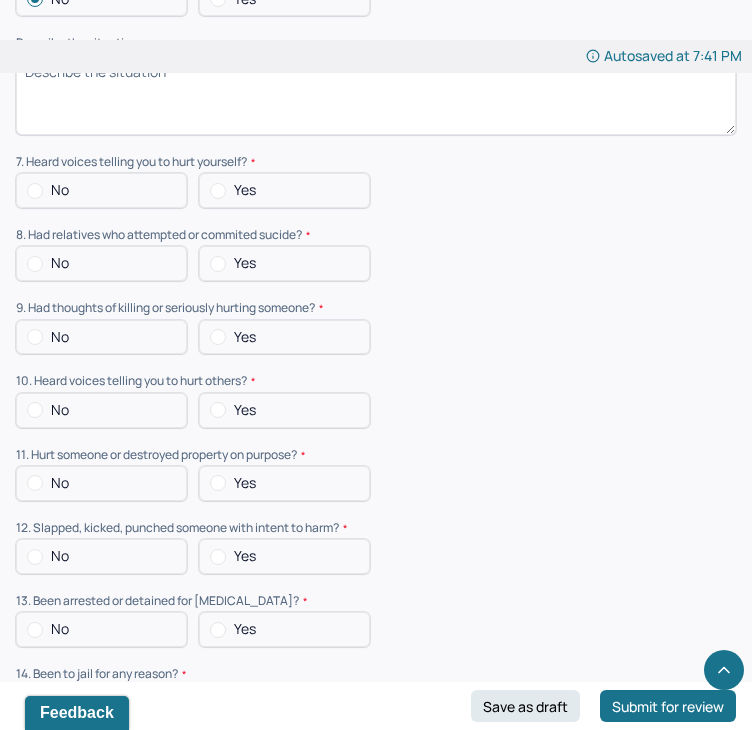 click at bounding box center (35, 191) 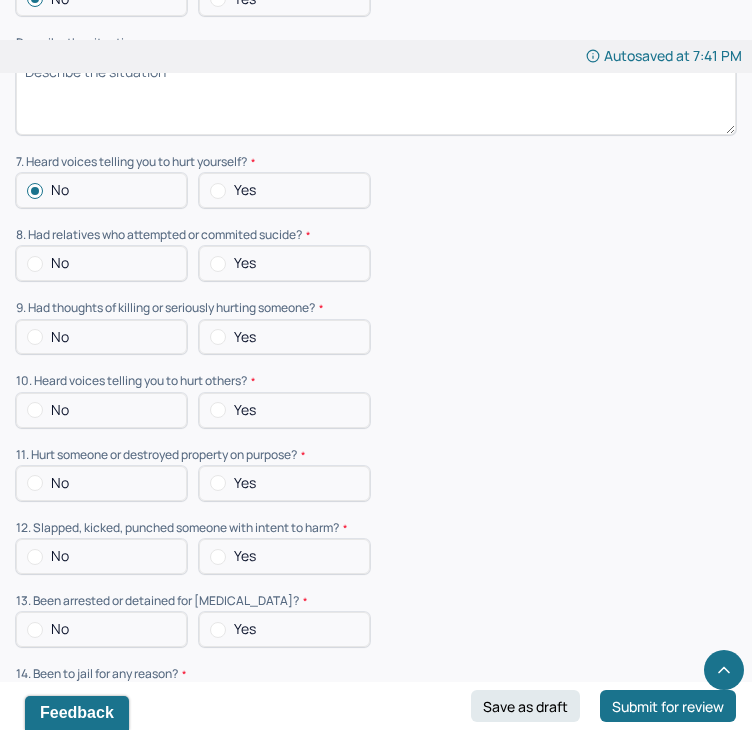 click at bounding box center (35, 264) 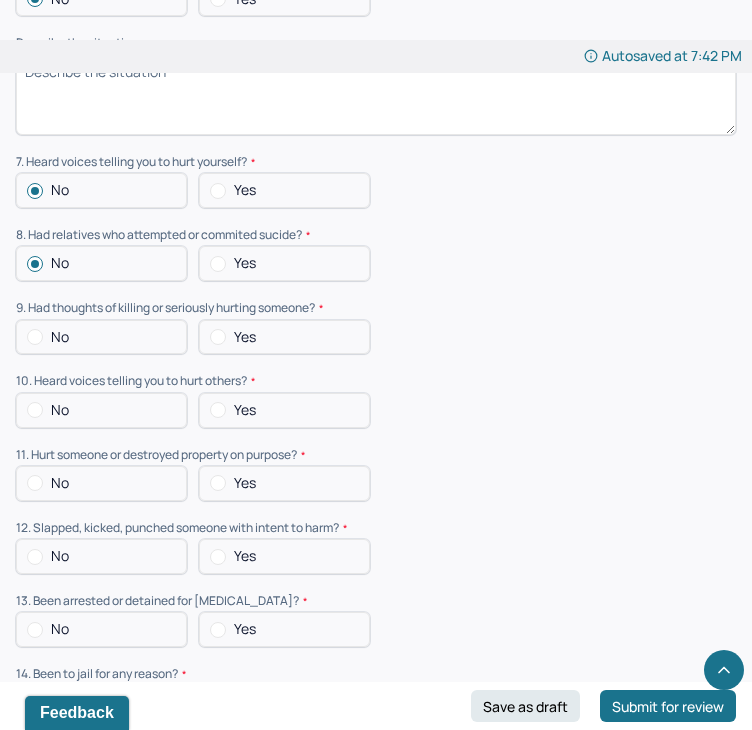 click at bounding box center [35, 337] 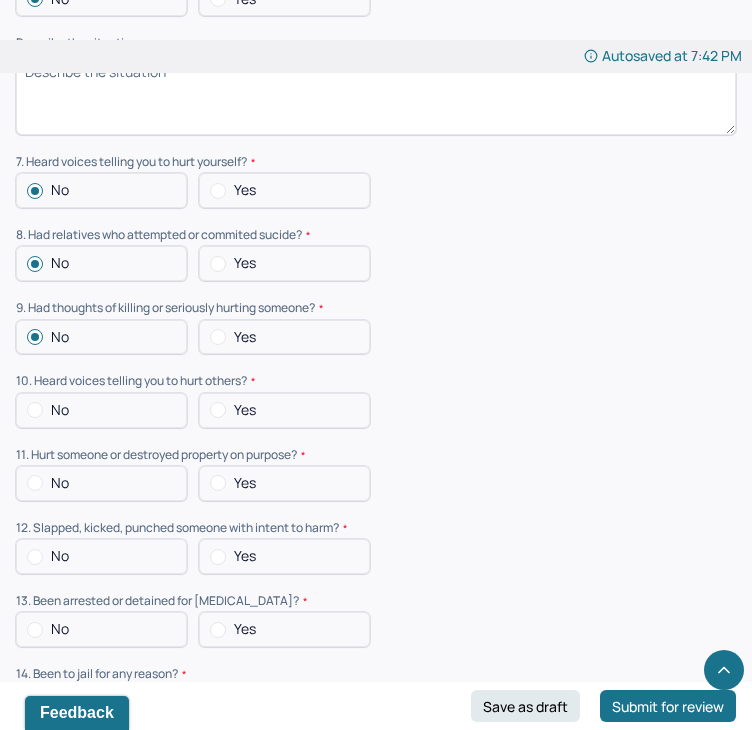 click at bounding box center (35, 410) 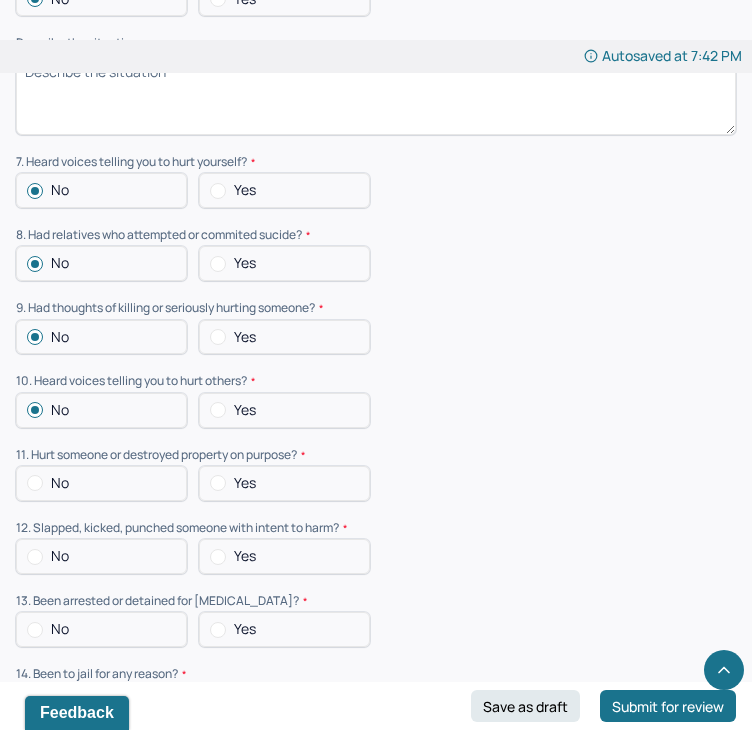 click at bounding box center [35, 483] 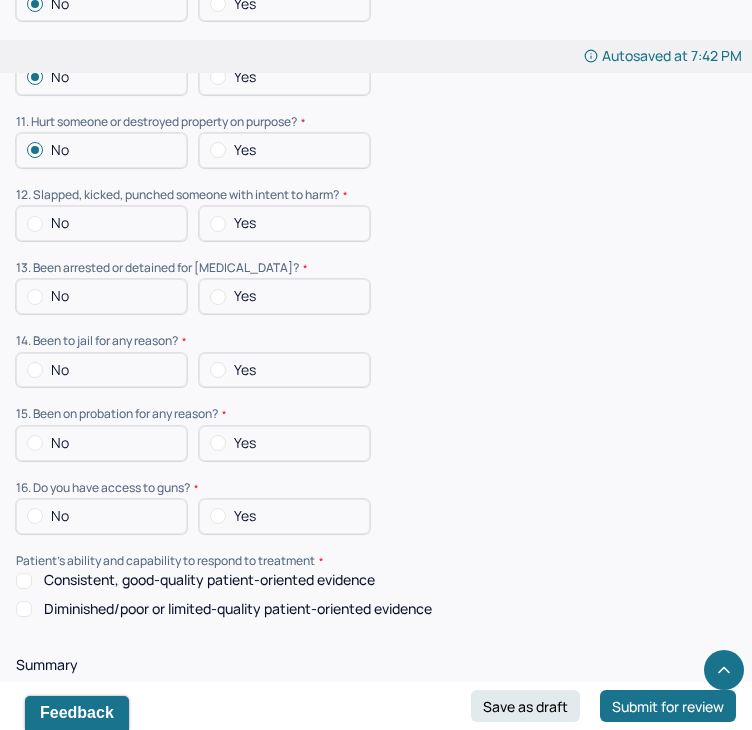 scroll, scrollTop: 2861, scrollLeft: 0, axis: vertical 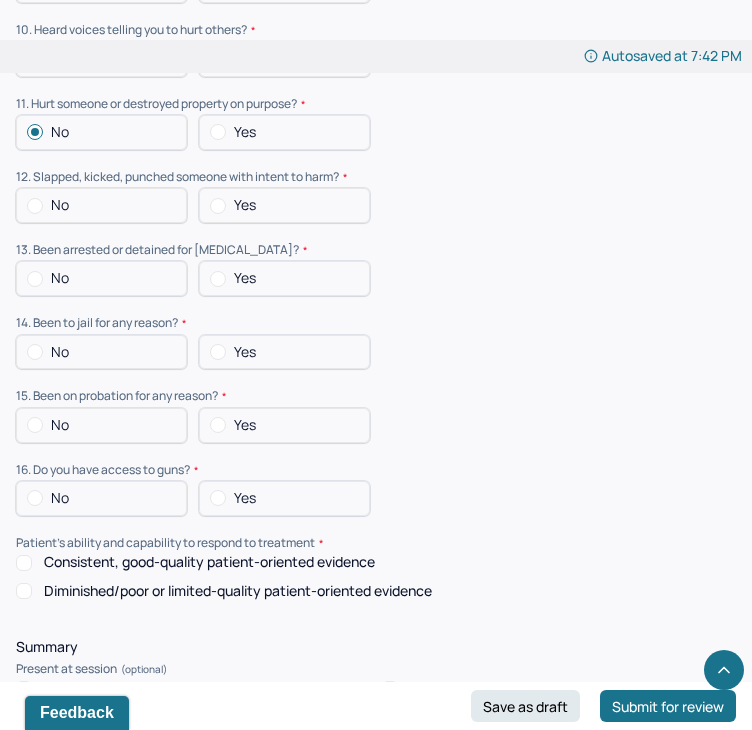 click at bounding box center (35, 206) 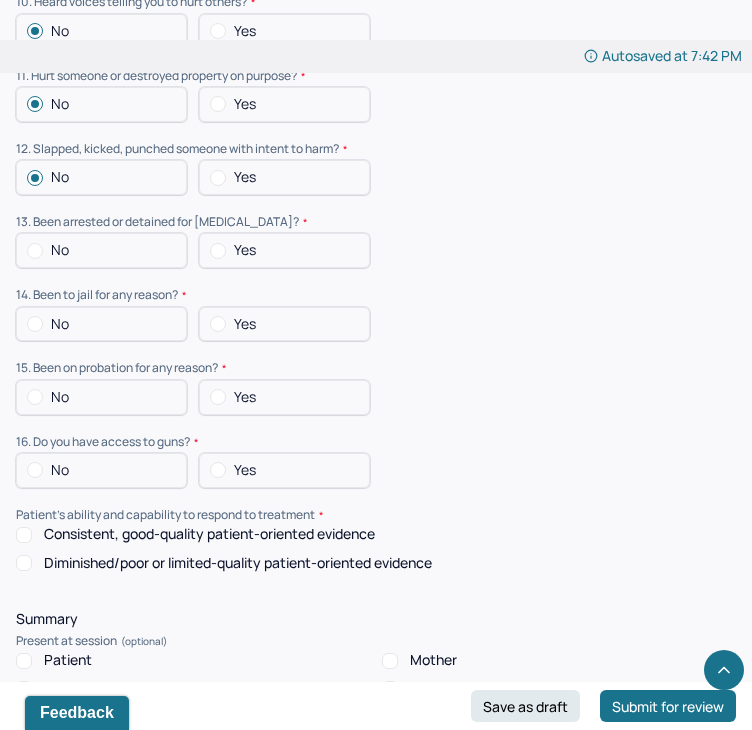 scroll, scrollTop: 2896, scrollLeft: 0, axis: vertical 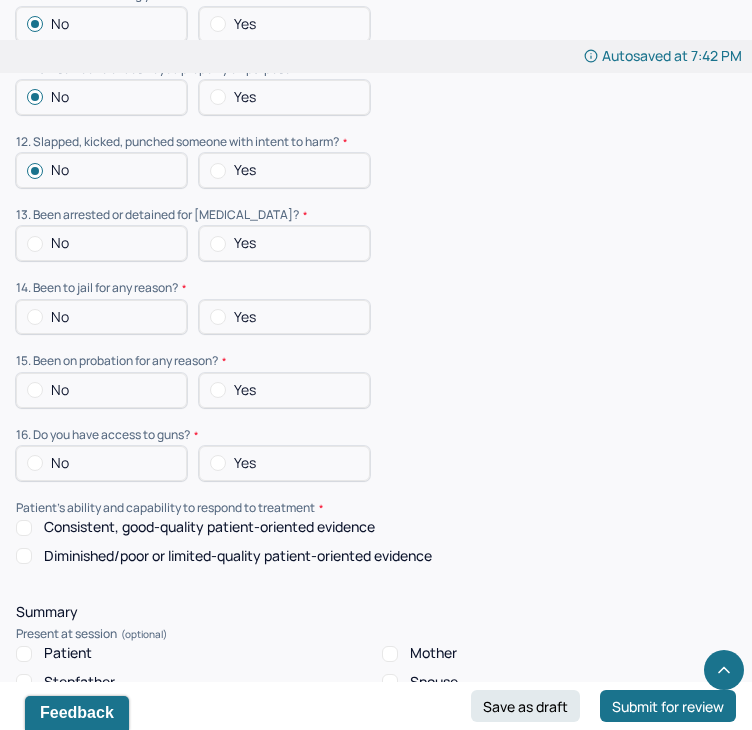 click at bounding box center (35, 244) 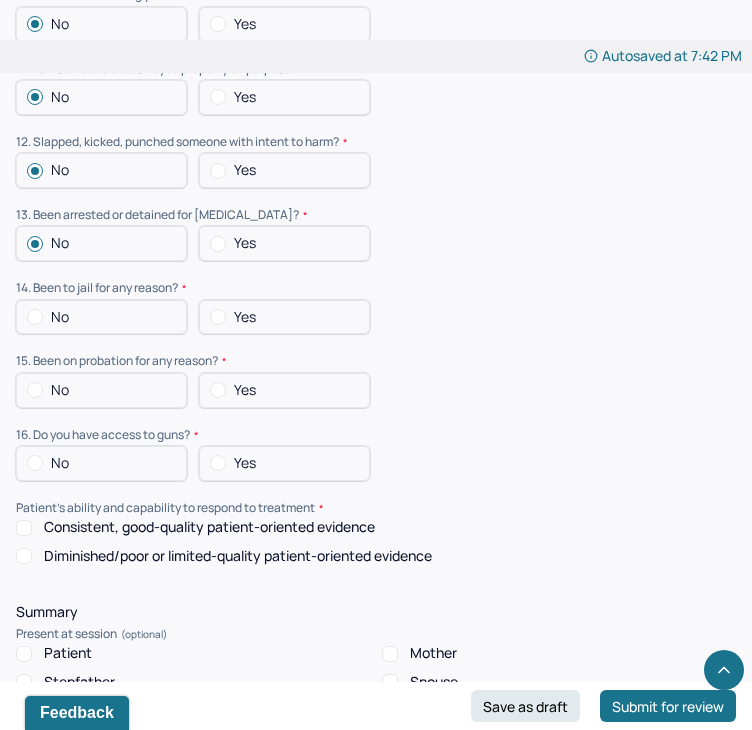 click on "No" at bounding box center (101, 317) 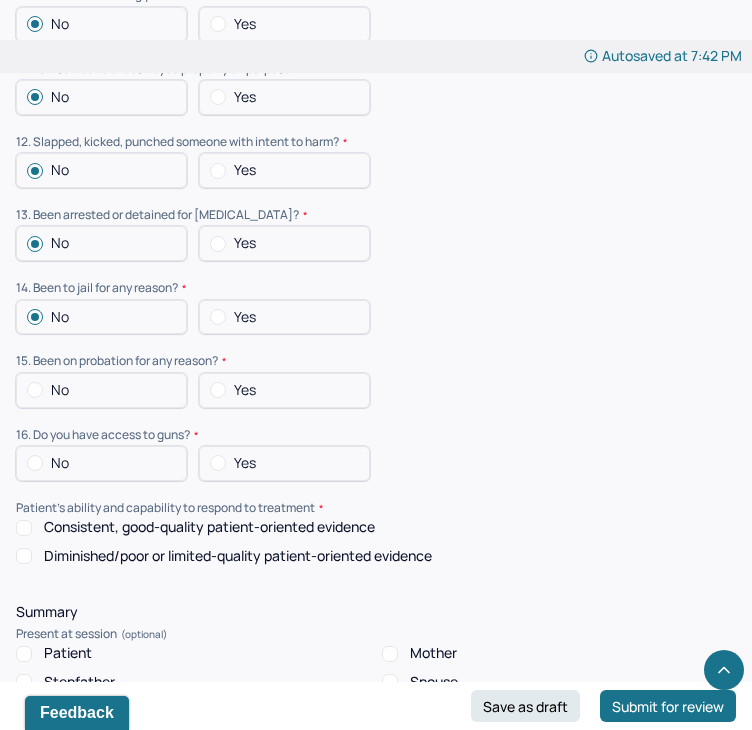click at bounding box center [35, 390] 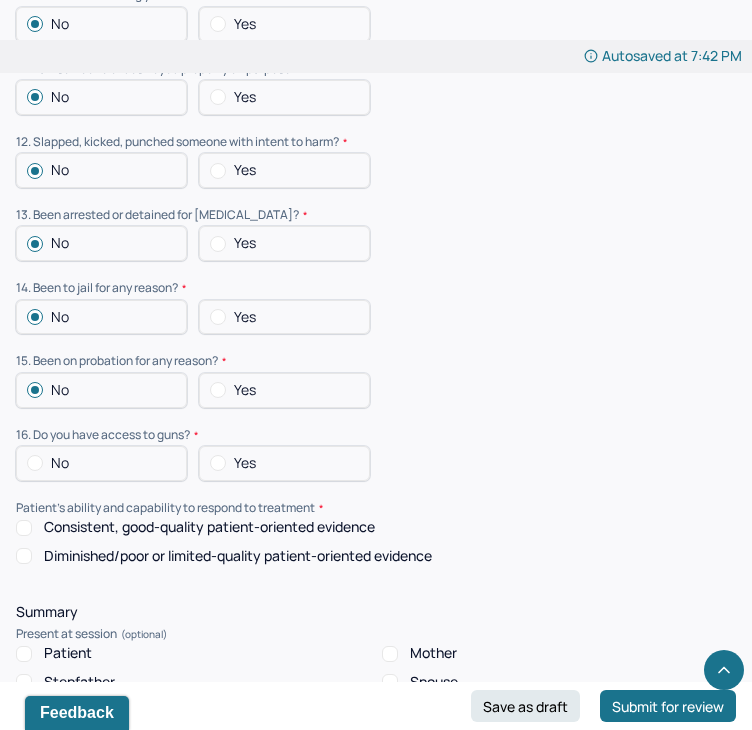click at bounding box center [35, 463] 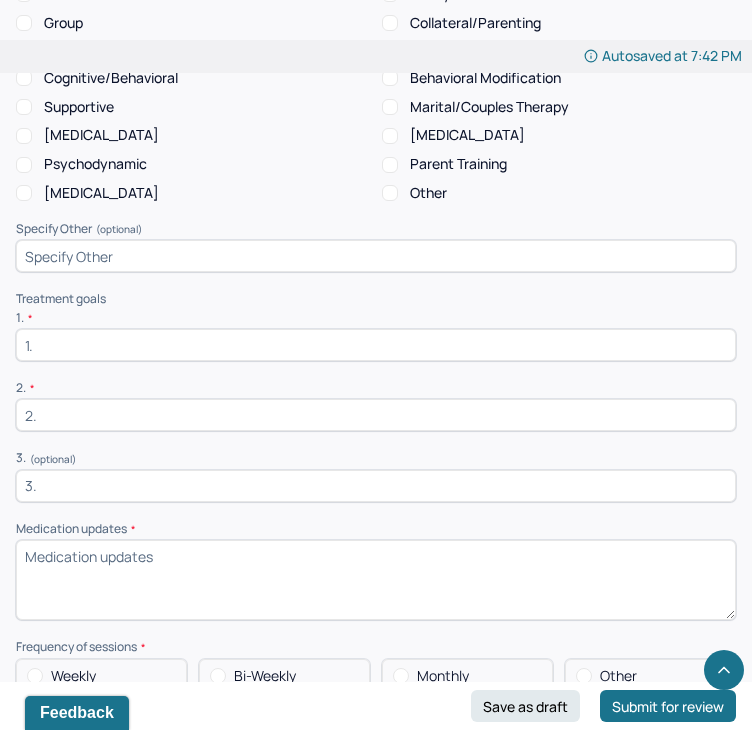 scroll, scrollTop: 3820, scrollLeft: 0, axis: vertical 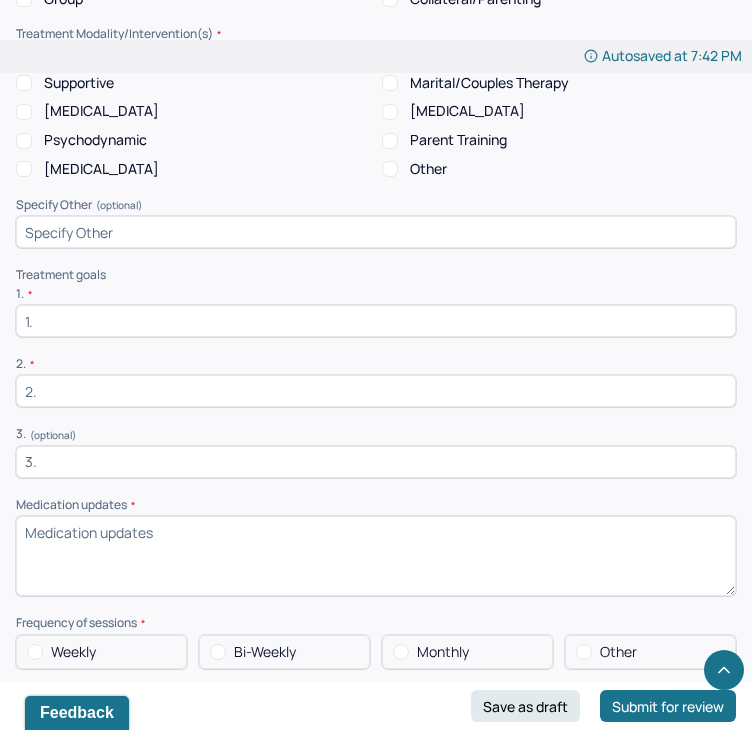 click at bounding box center [376, 321] 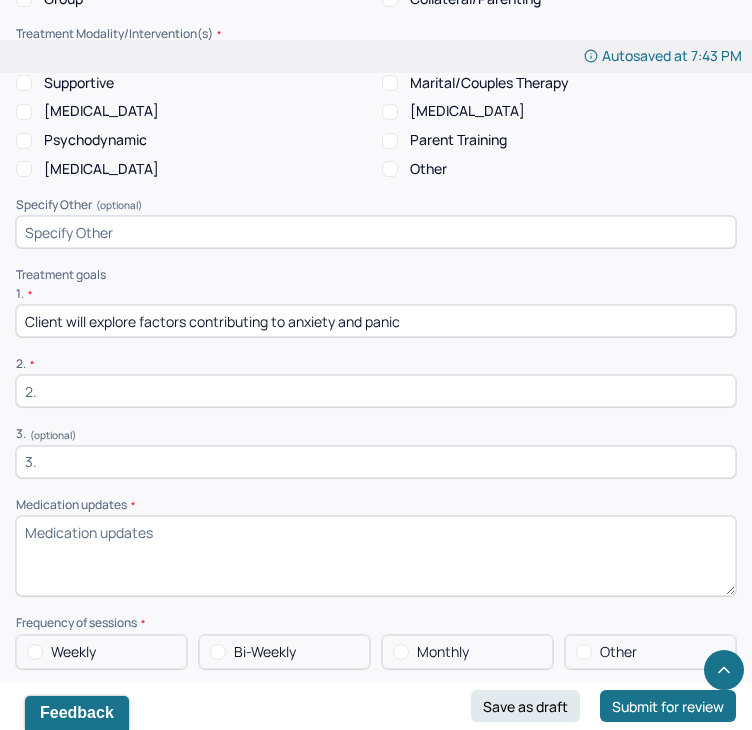 type on "Client will explore factors contributing to anxiety and panic" 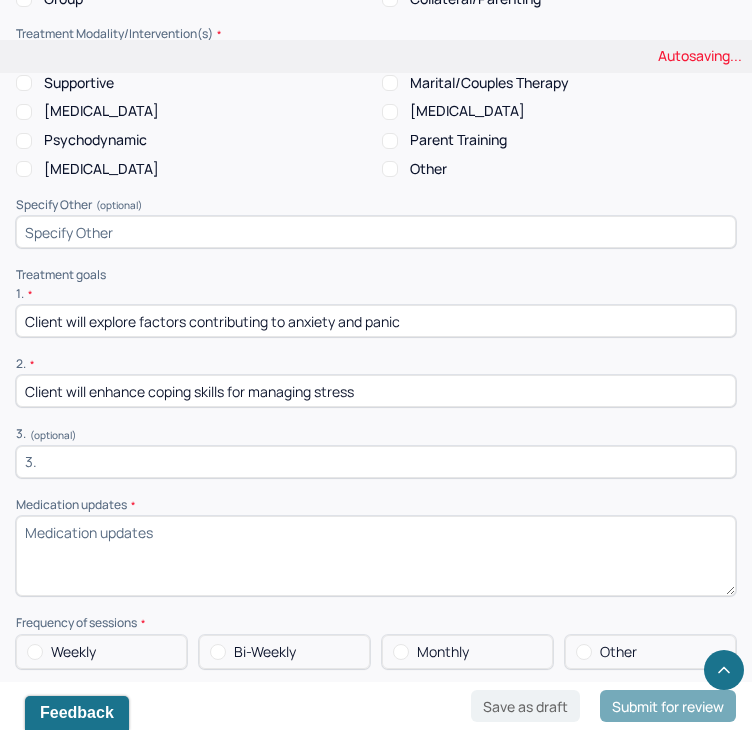 type on "Client will enhance coping skills for managing stress" 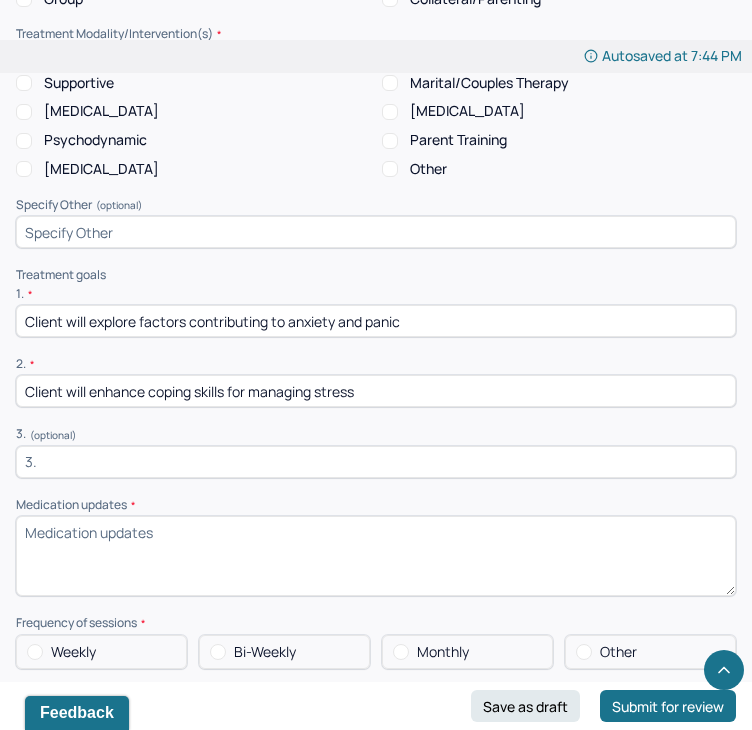click at bounding box center [376, 462] 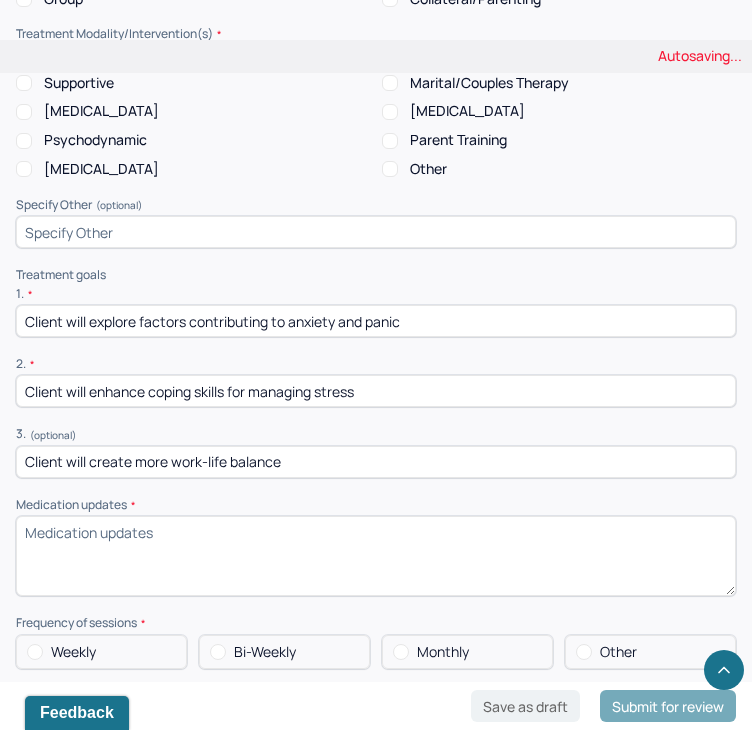 type on "Client will create more work-life balance" 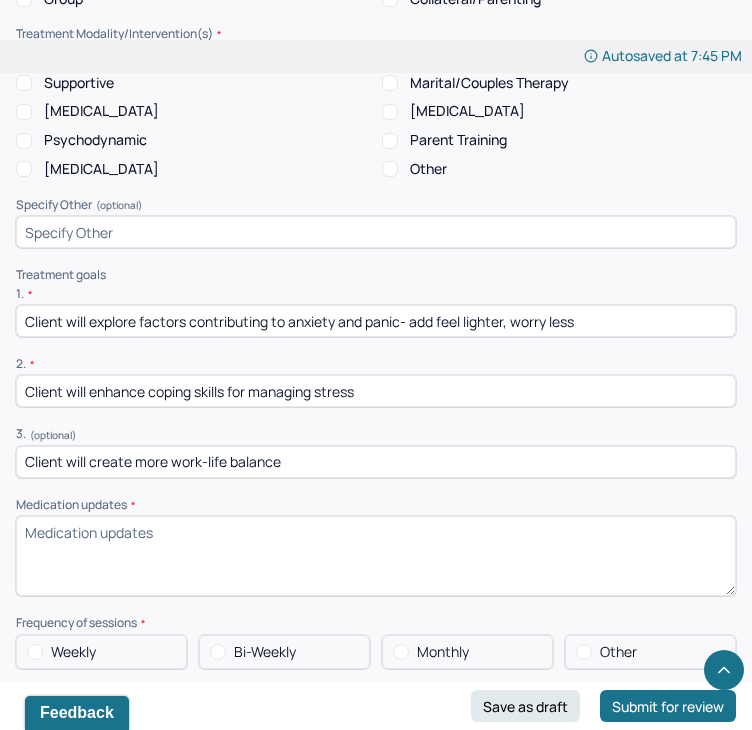 drag, startPoint x: 592, startPoint y: 317, endPoint x: 481, endPoint y: 309, distance: 111.28792 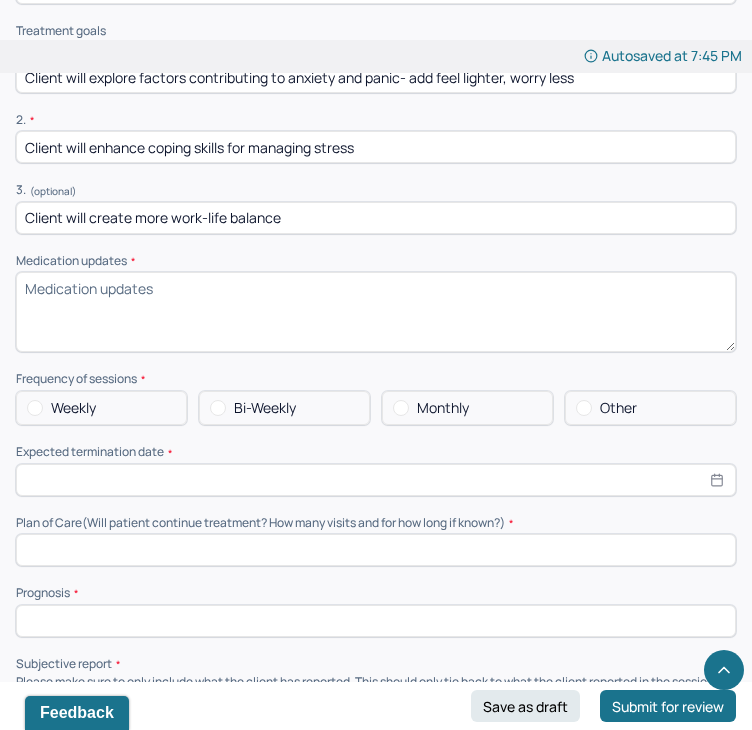 scroll, scrollTop: 4034, scrollLeft: 0, axis: vertical 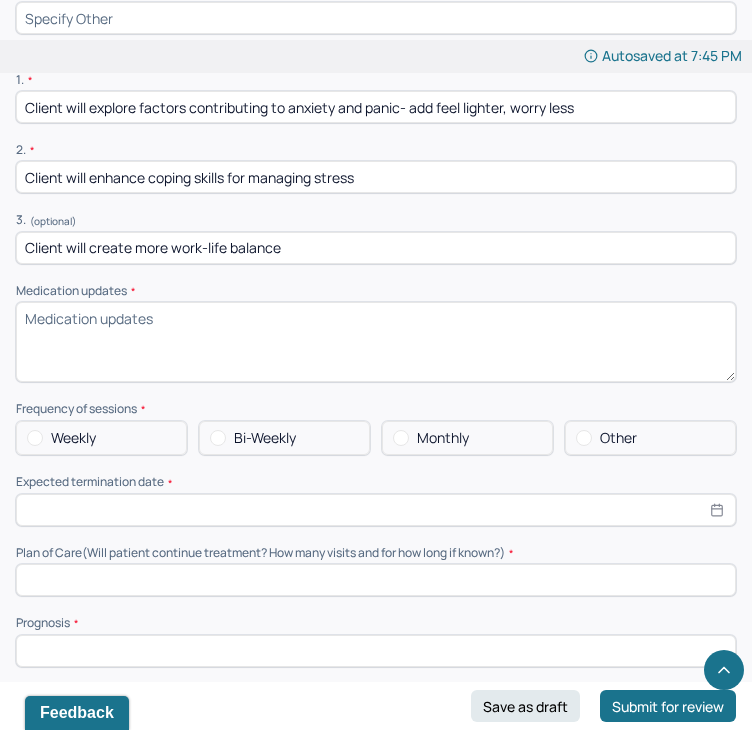 click on "Client will create more work-life balance" at bounding box center (376, 248) 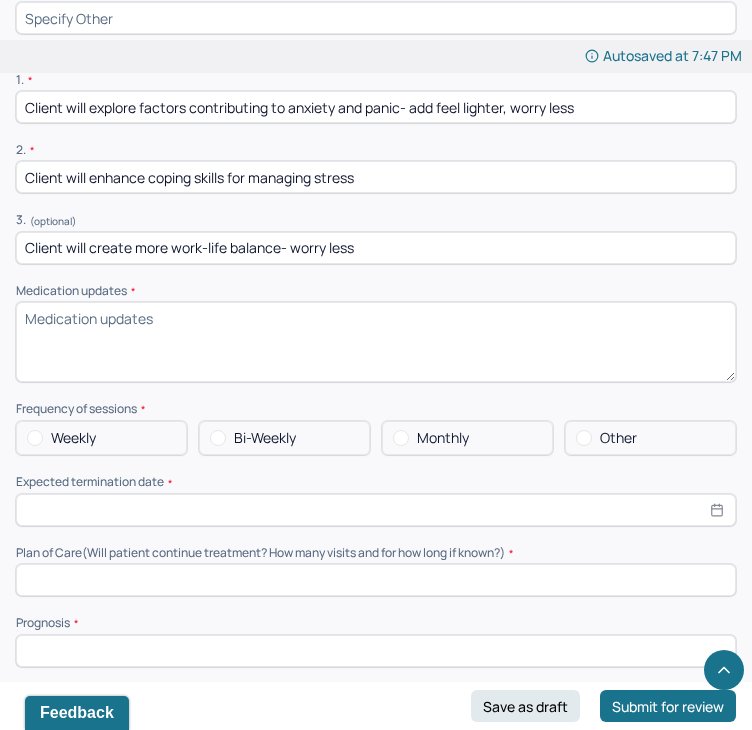 type on "Client will create more work-life balance- worry less" 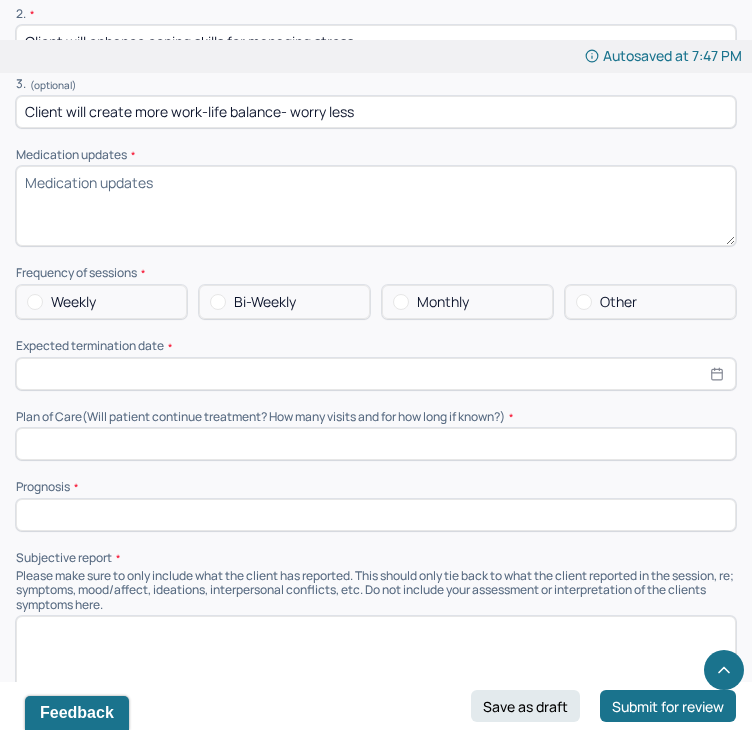 scroll, scrollTop: 4176, scrollLeft: 0, axis: vertical 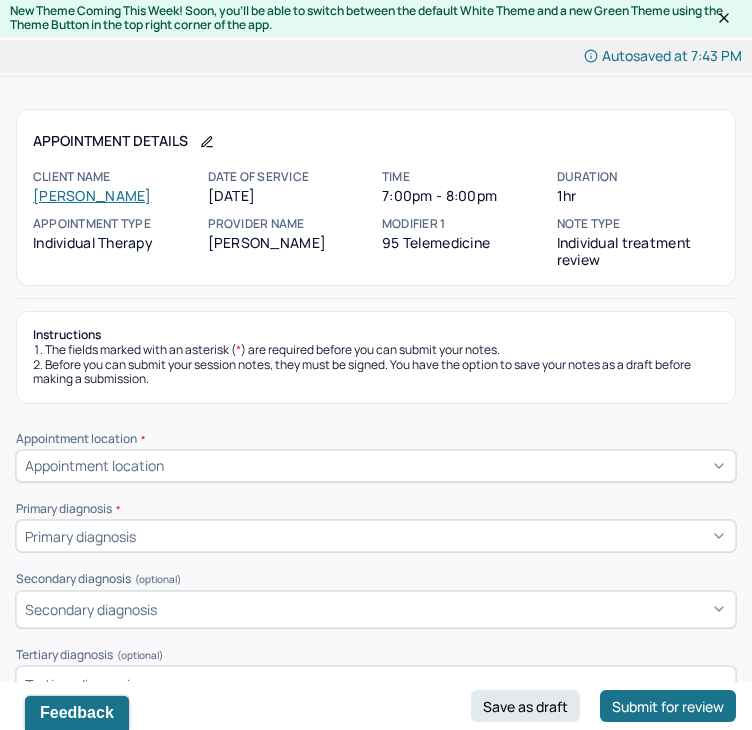 click 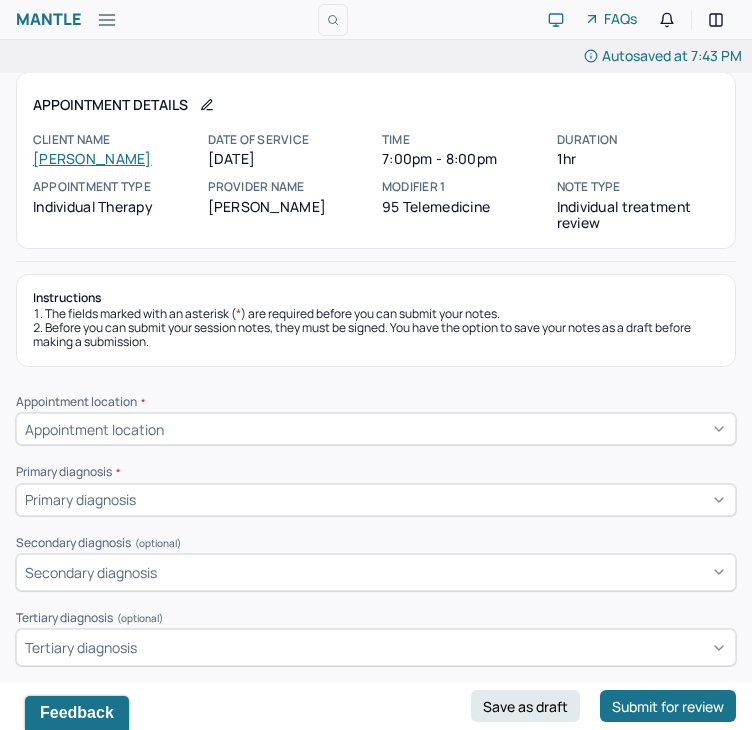 click on "[PERSON_NAME]" at bounding box center [92, 158] 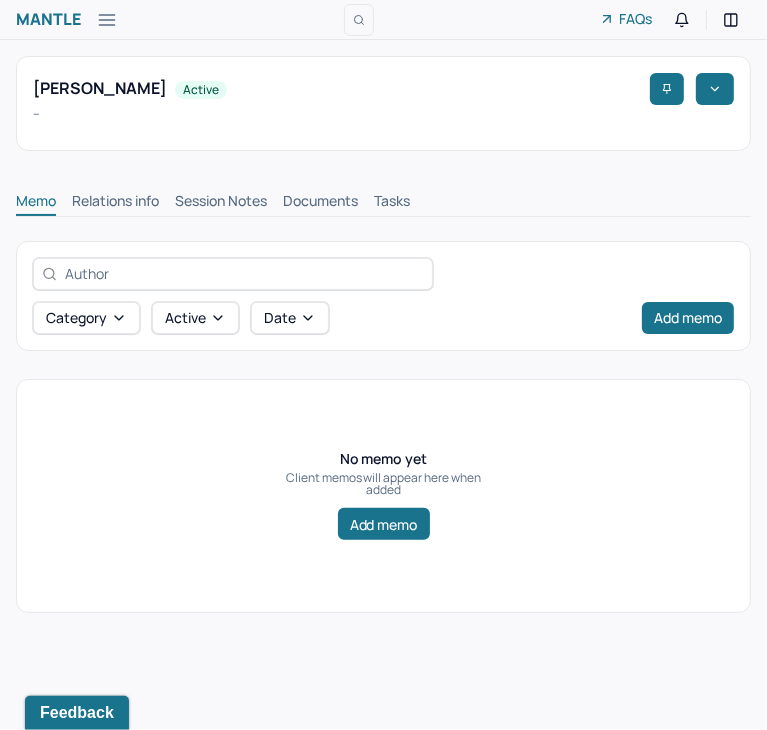 click on "Memo Relations info Session Notes Documents Tasks" at bounding box center (383, 204) 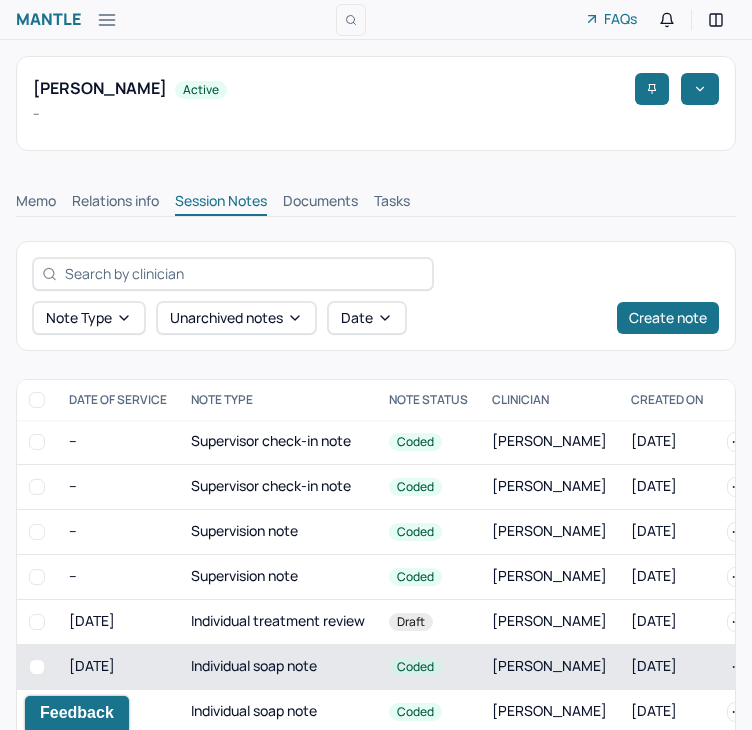 click on "Individual soap note" at bounding box center (278, 666) 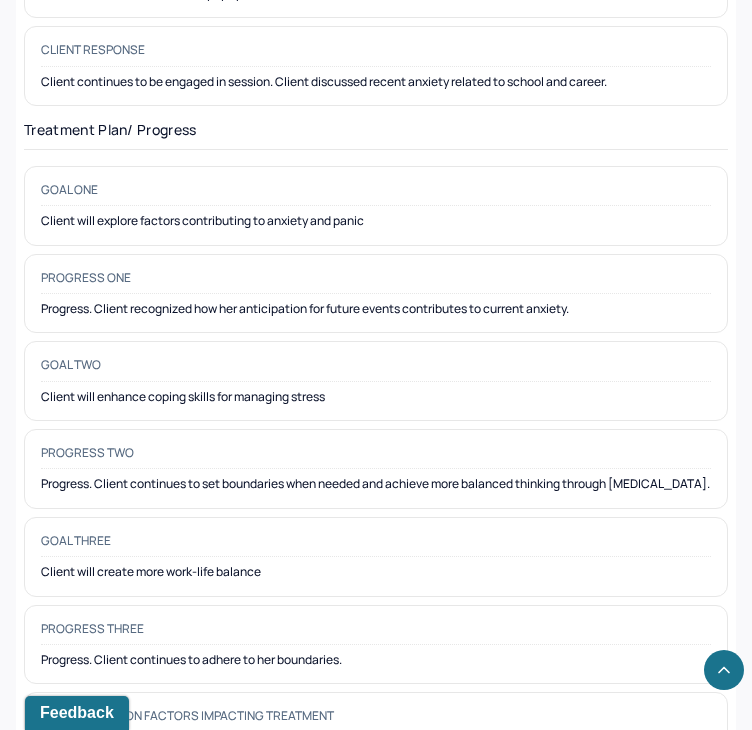 scroll, scrollTop: 3056, scrollLeft: 0, axis: vertical 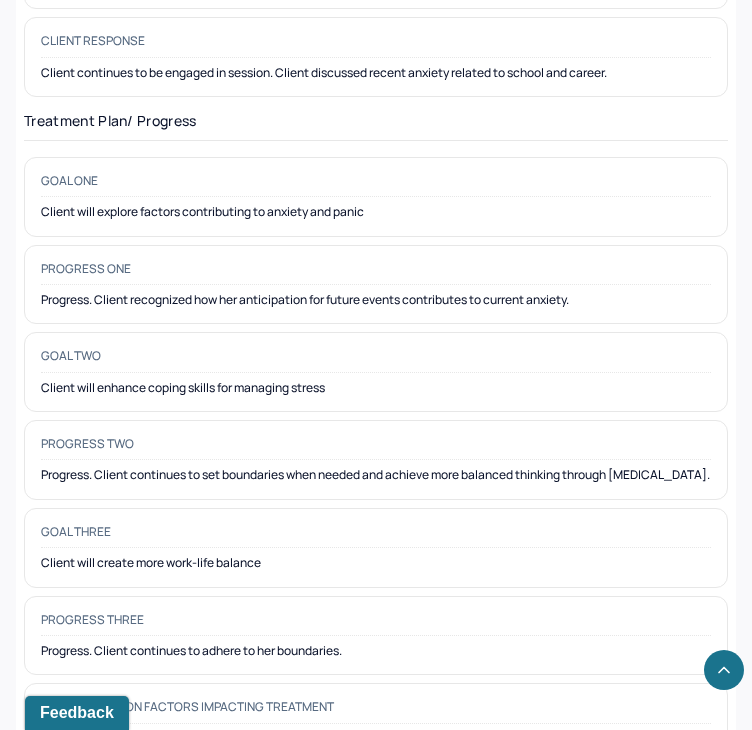 click on "Goal one Client will explore factors contributing to anxiety and panic" at bounding box center (376, 197) 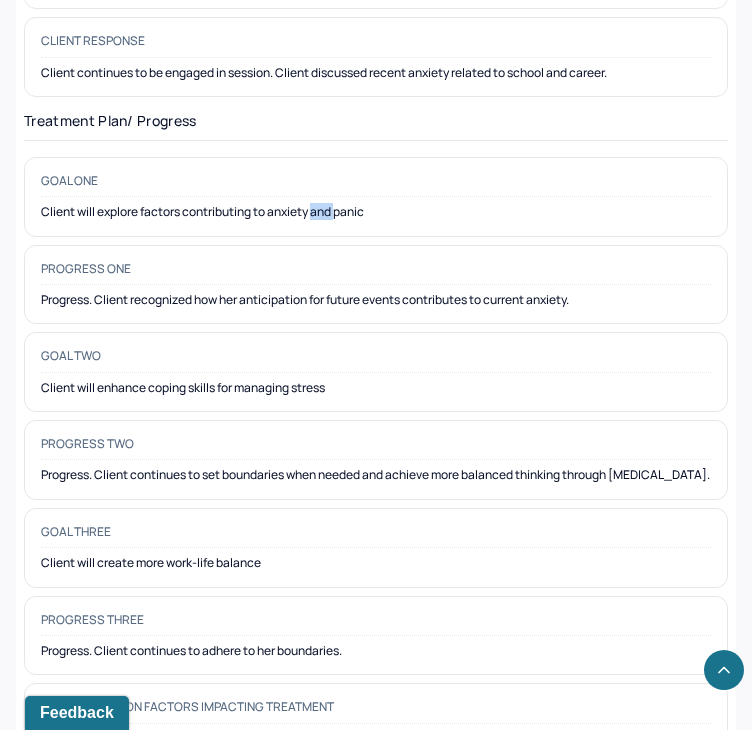 click on "Goal one Client will explore factors contributing to anxiety and panic" at bounding box center (376, 197) 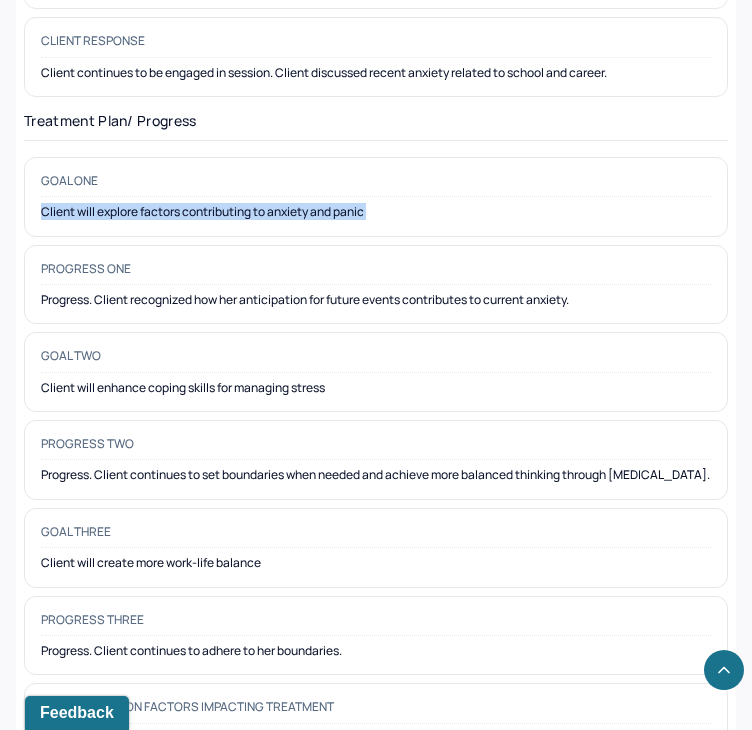 click on "Goal one Client will explore factors contributing to anxiety and panic" at bounding box center [376, 197] 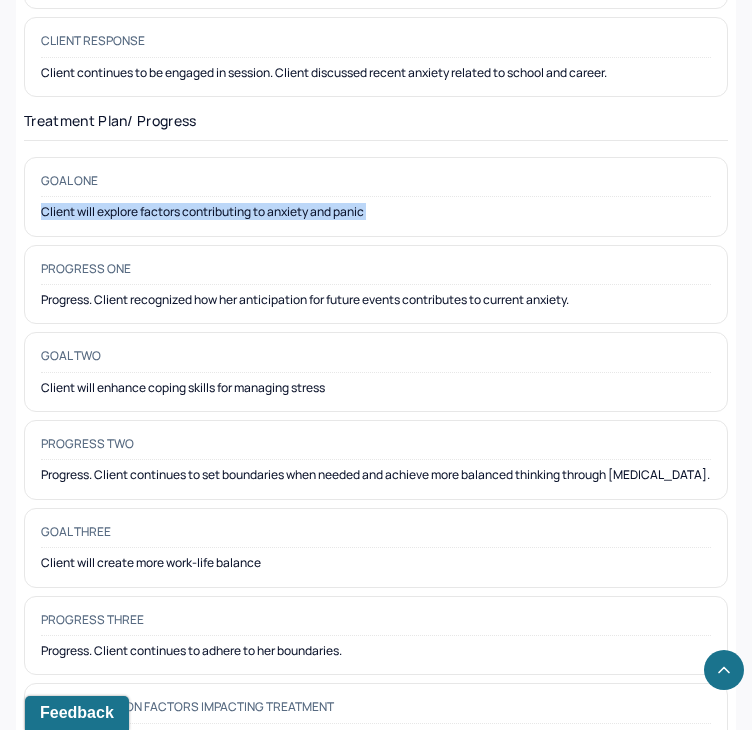 scroll, scrollTop: 3056, scrollLeft: 0, axis: vertical 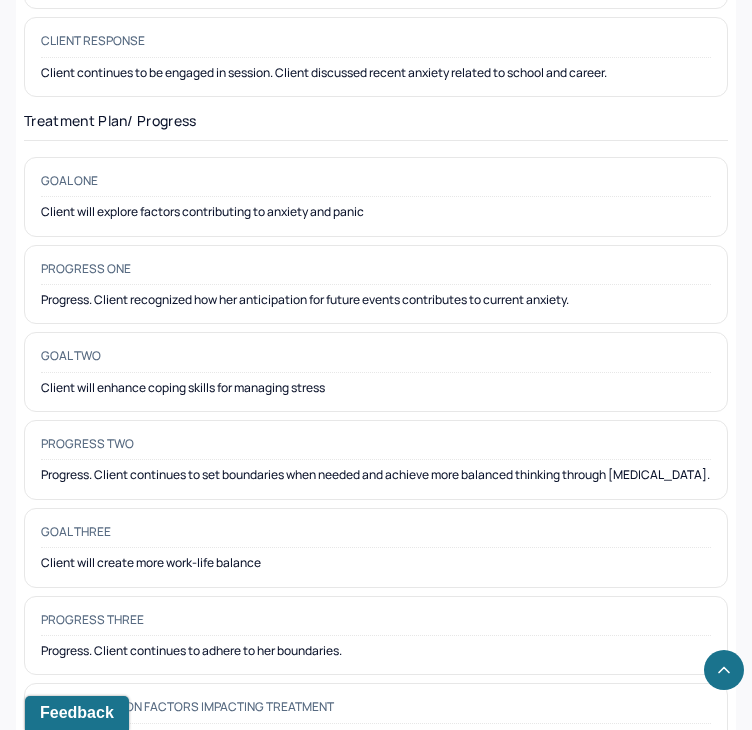 click on "Client will enhance coping skills for managing stress" at bounding box center [376, 388] 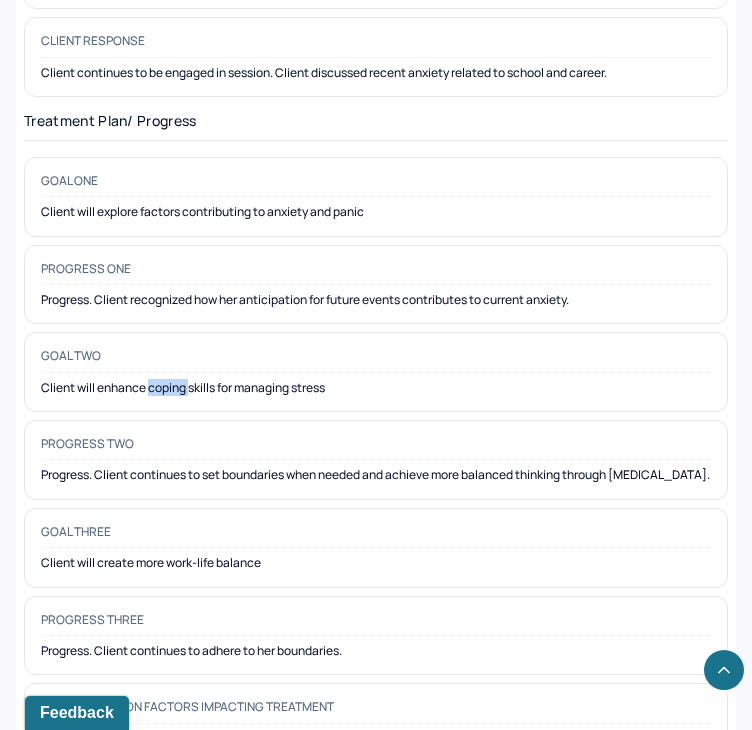 click on "Client will enhance coping skills for managing stress" at bounding box center (376, 388) 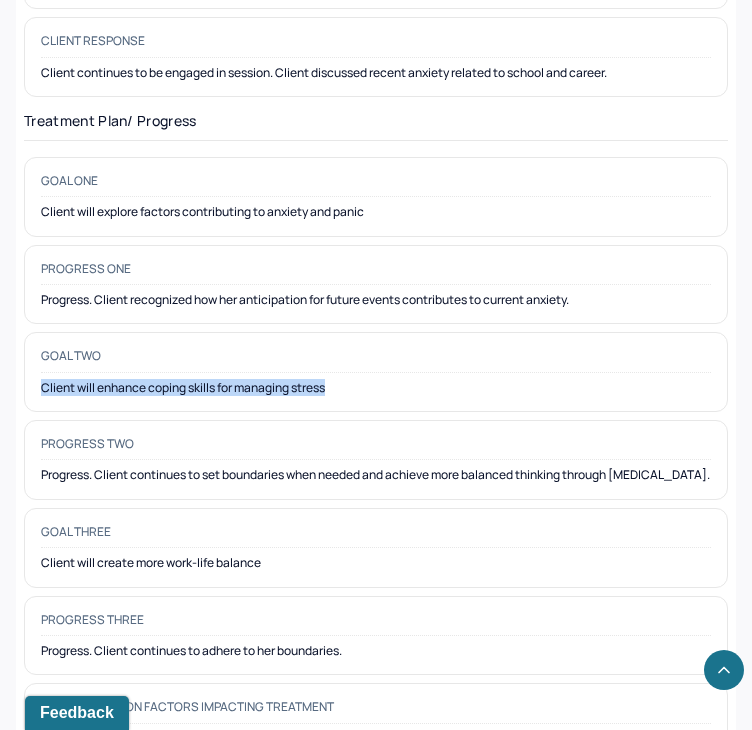 drag, startPoint x: 335, startPoint y: 379, endPoint x: 28, endPoint y: 383, distance: 307.02606 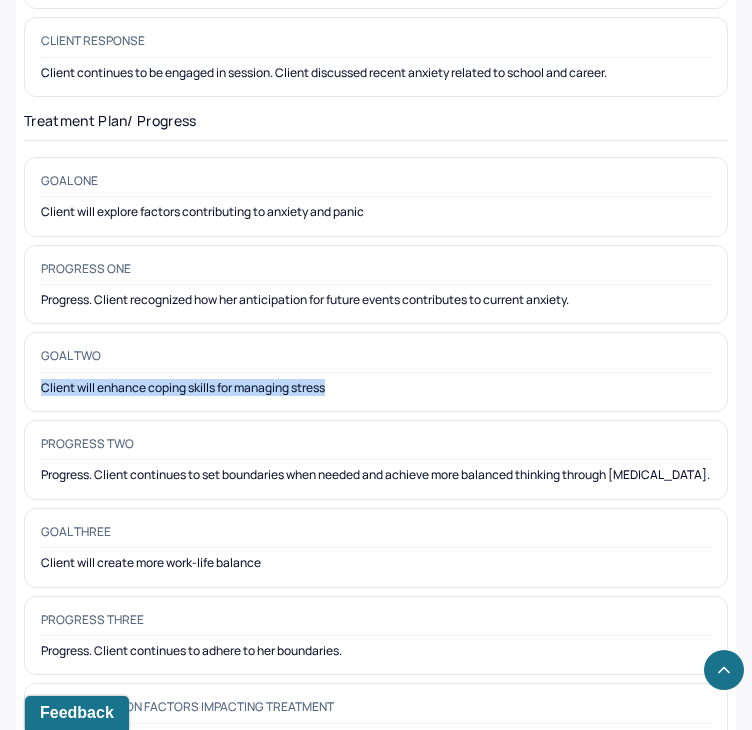 scroll, scrollTop: 3056, scrollLeft: 0, axis: vertical 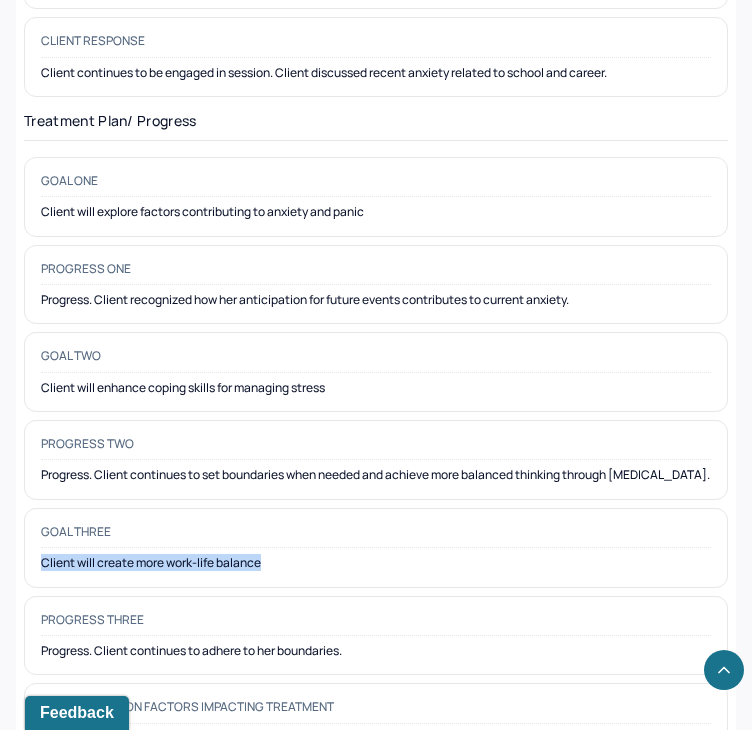 drag, startPoint x: 272, startPoint y: 561, endPoint x: 39, endPoint y: 579, distance: 233.69424 